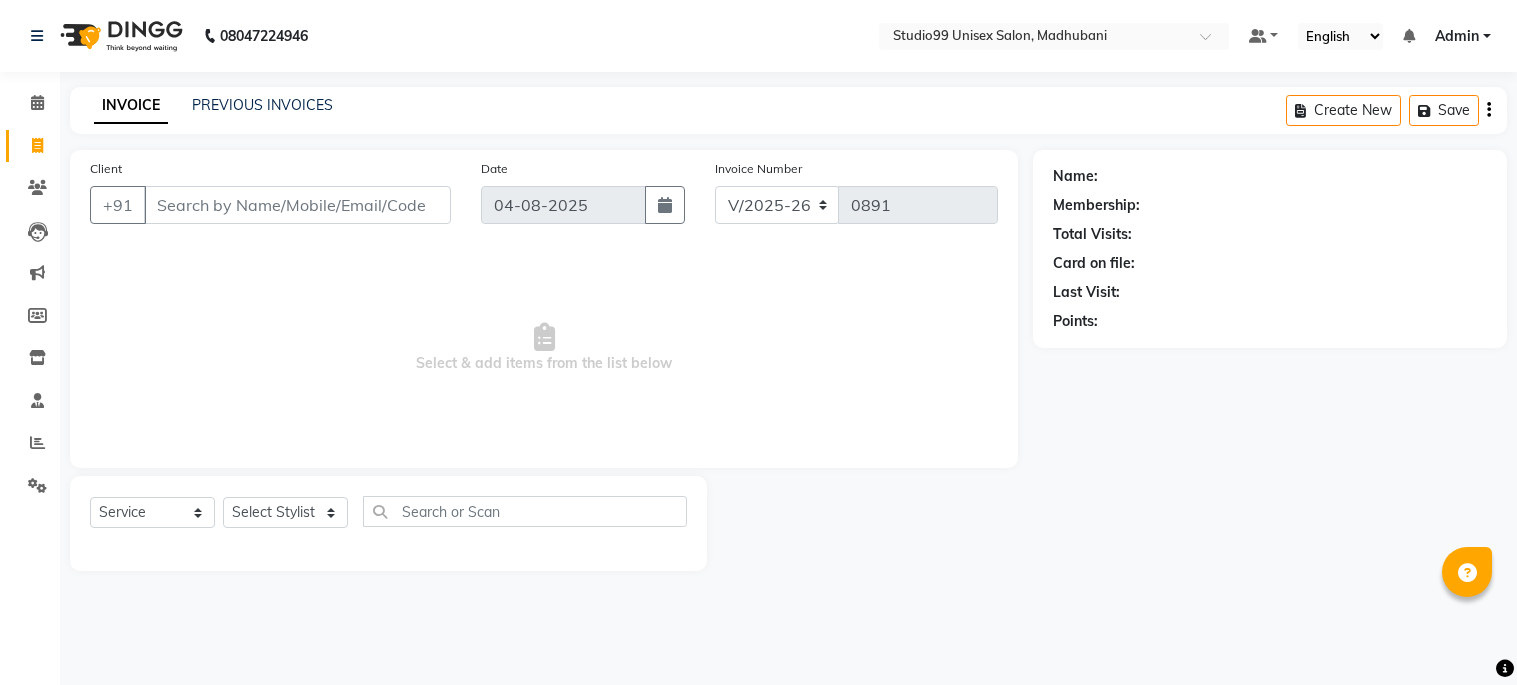 select on "6061" 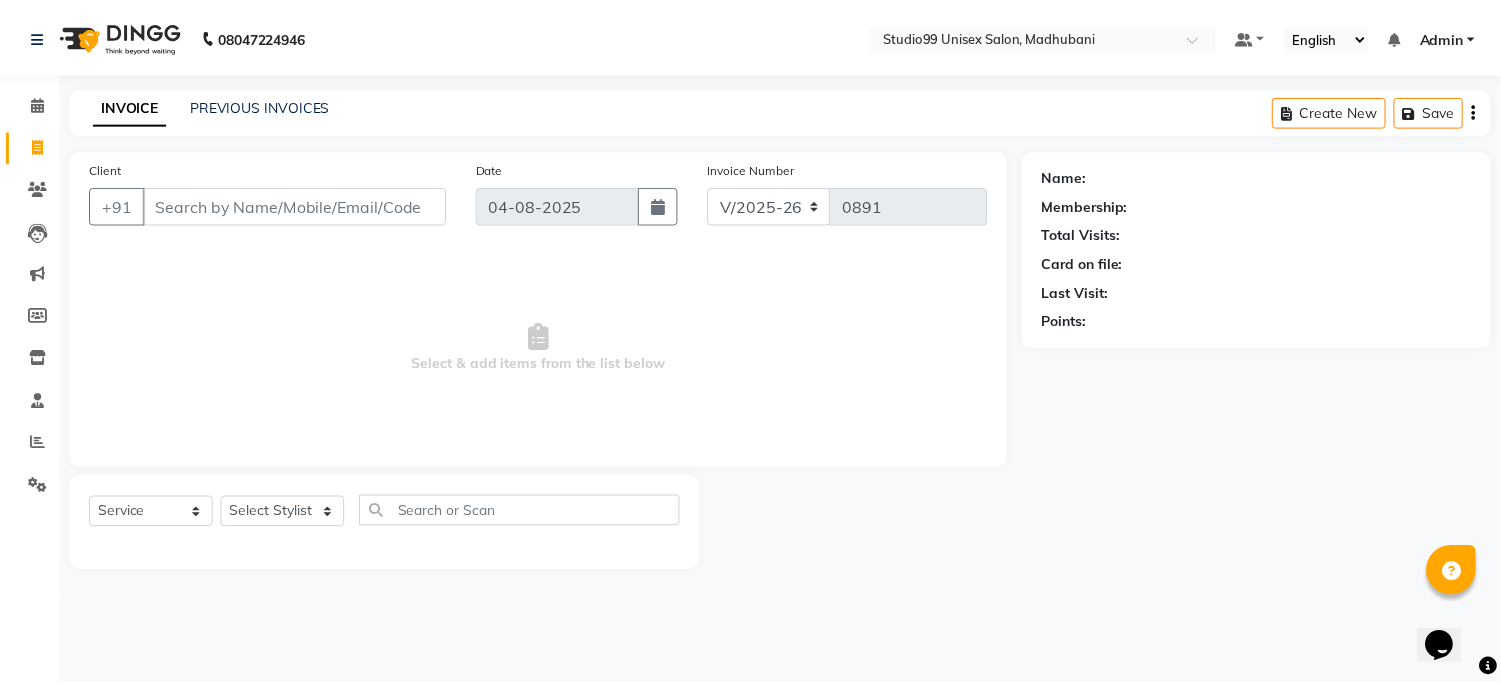 scroll, scrollTop: 0, scrollLeft: 0, axis: both 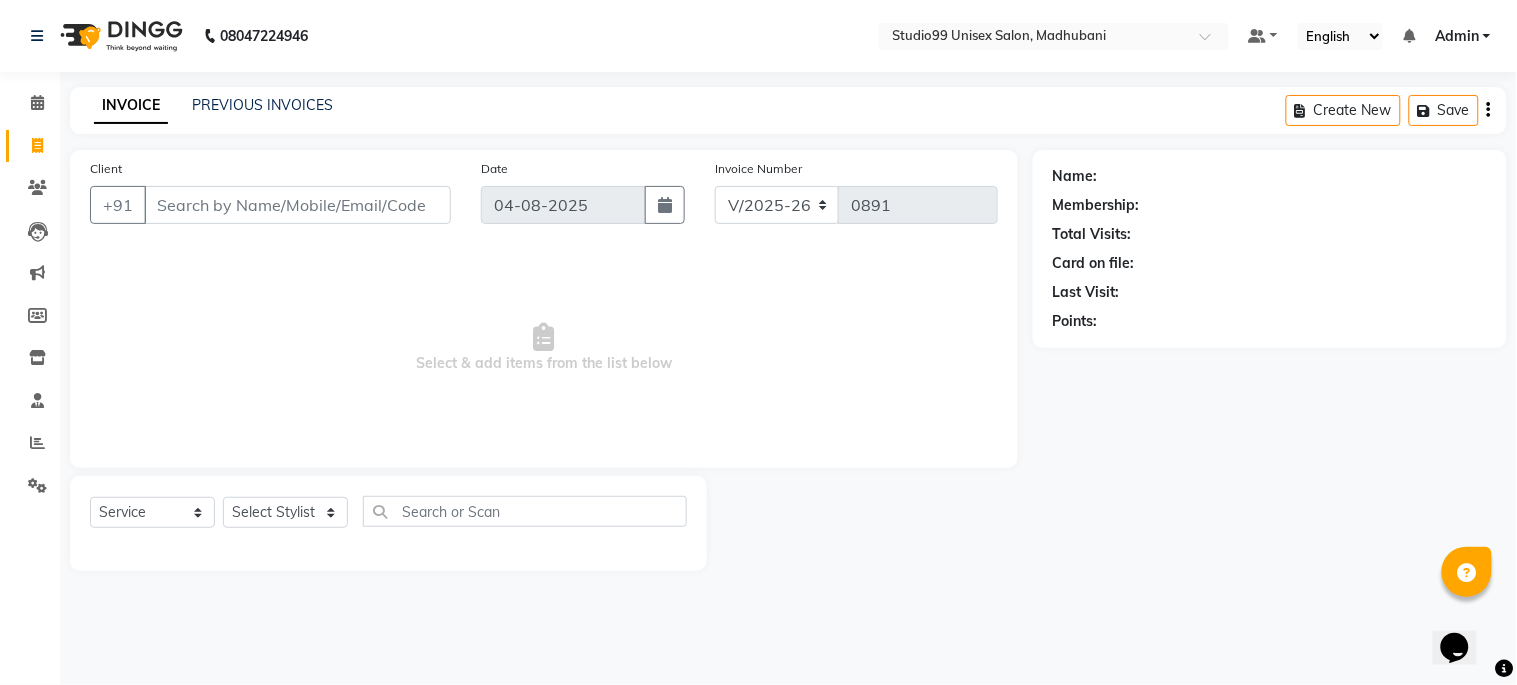 select on "45039" 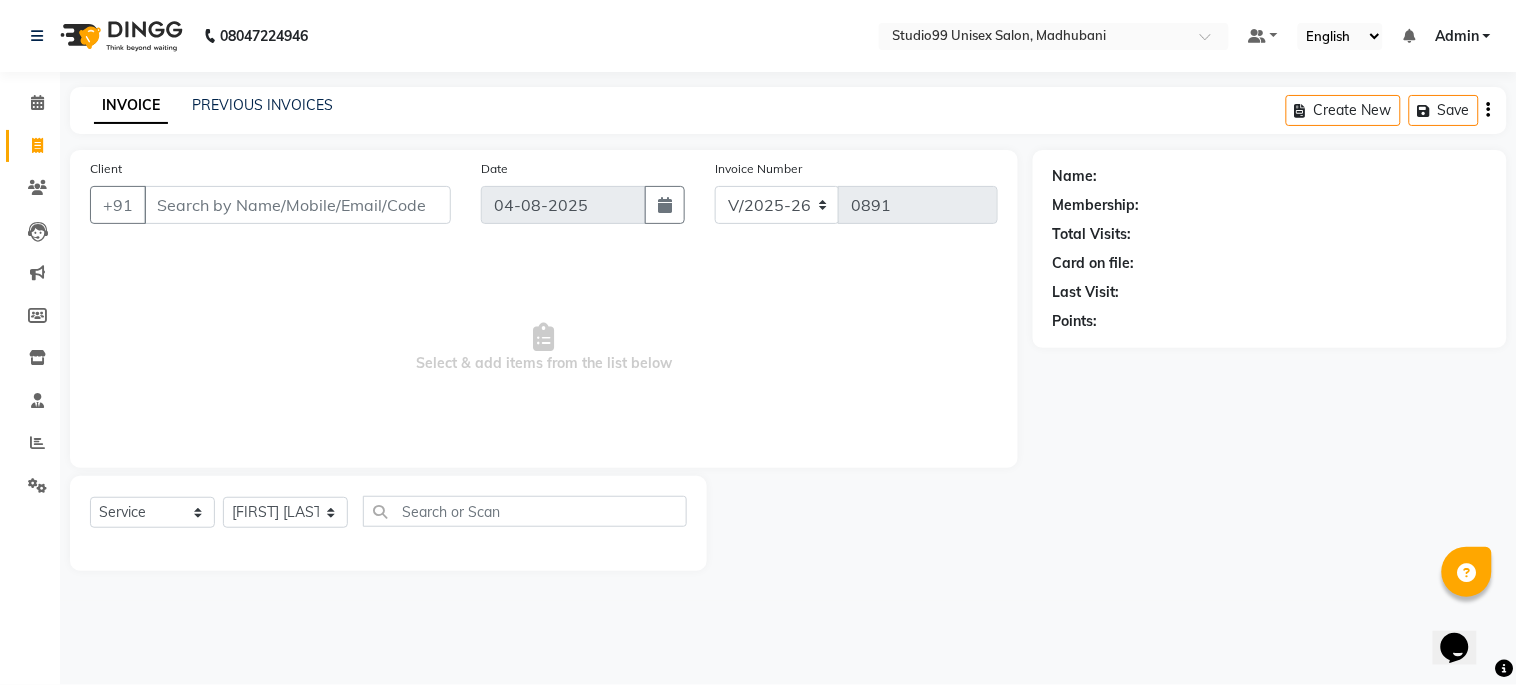 click on "Select Stylist Admin [FIRST] [LAST] [FIRST] [LAST] [FIRST] [LAST] [FIRST] [LAST] [FIRST] [LAST]" 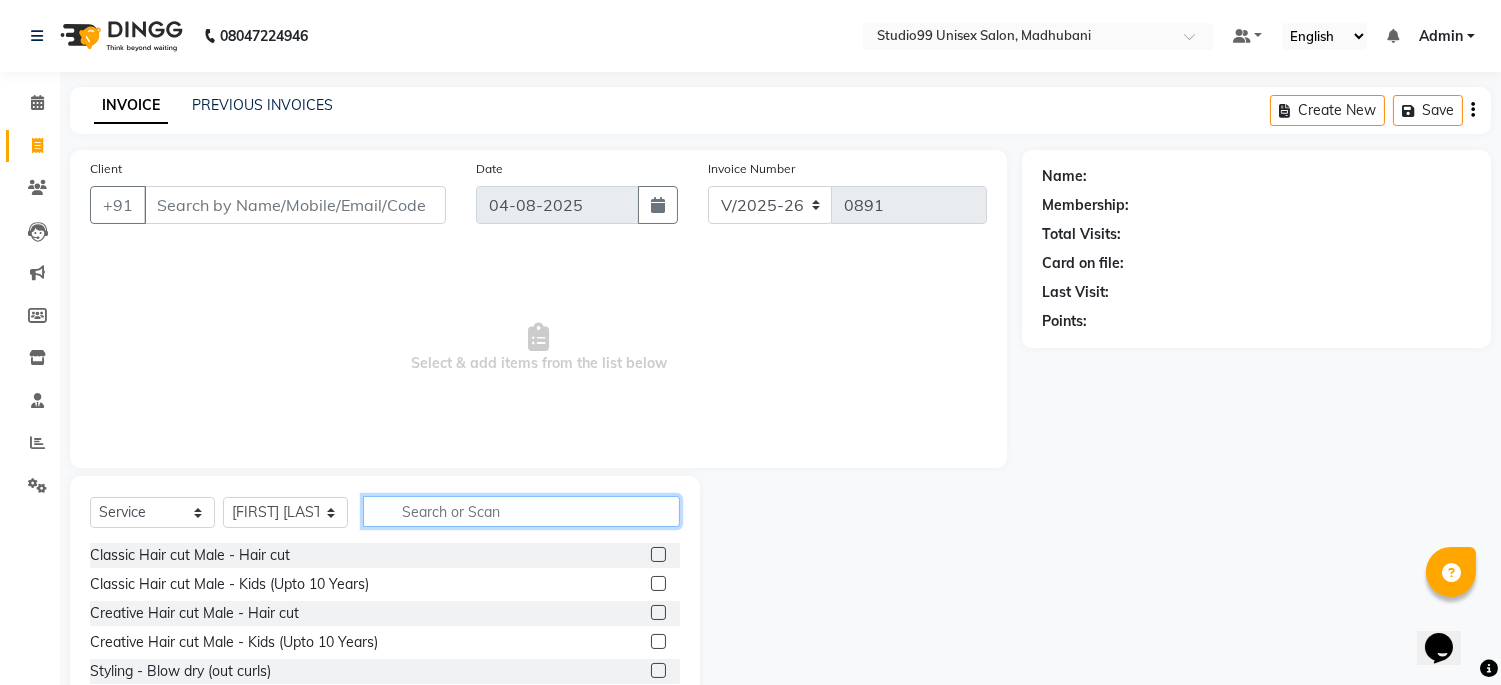 click 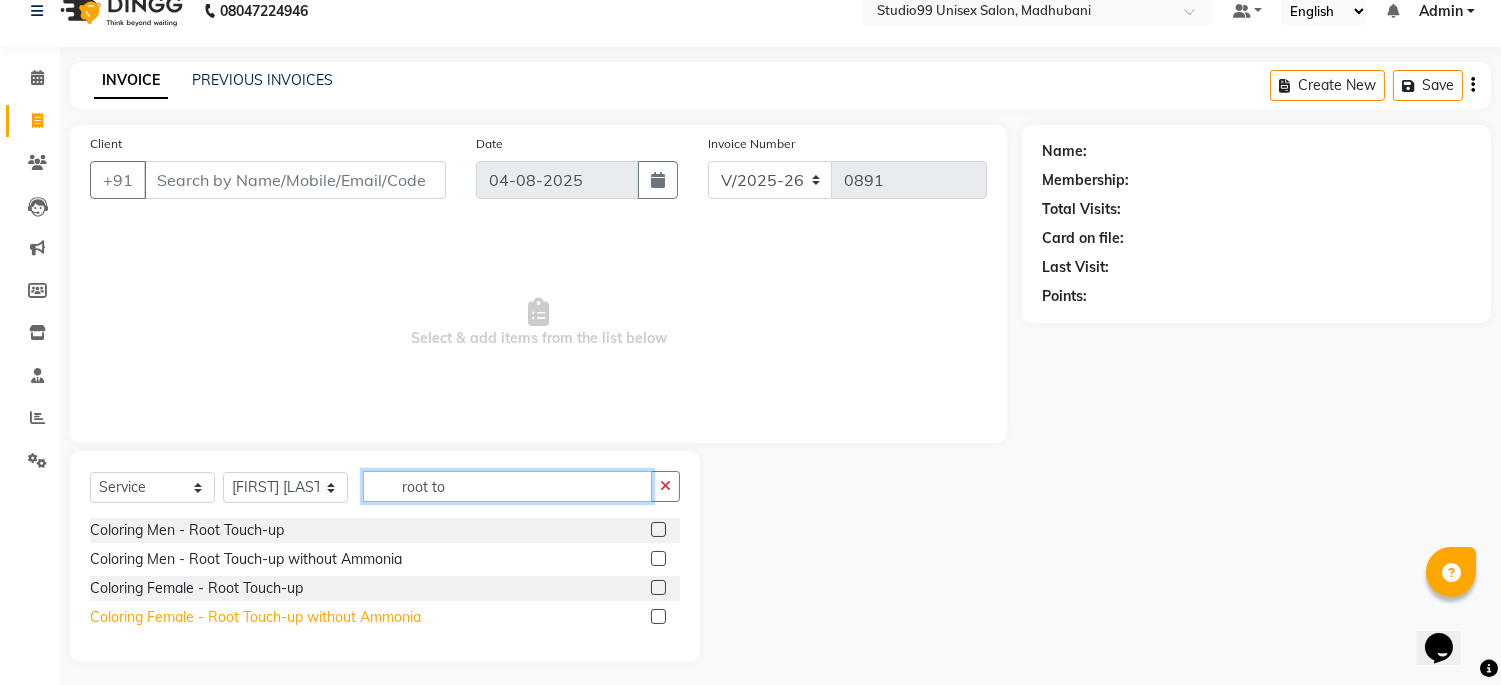scroll, scrollTop: 32, scrollLeft: 0, axis: vertical 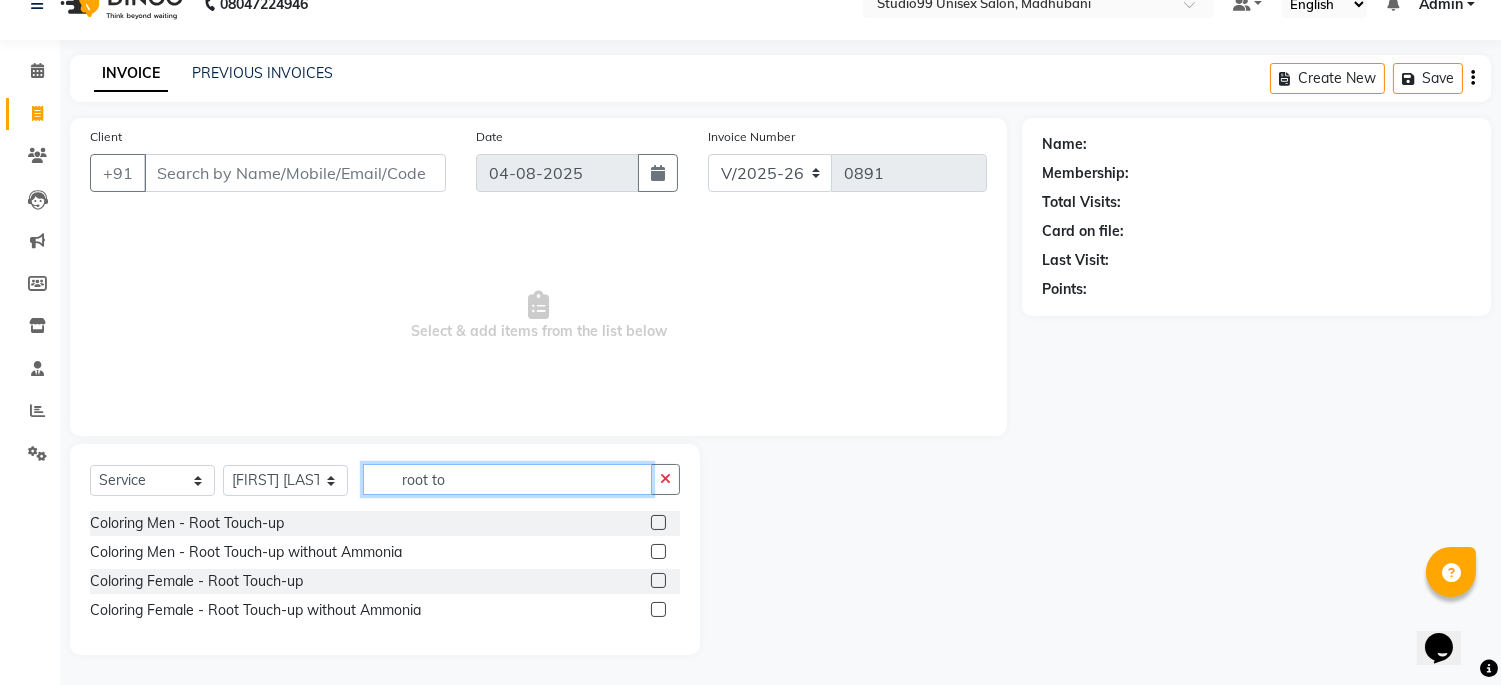 type on "root to" 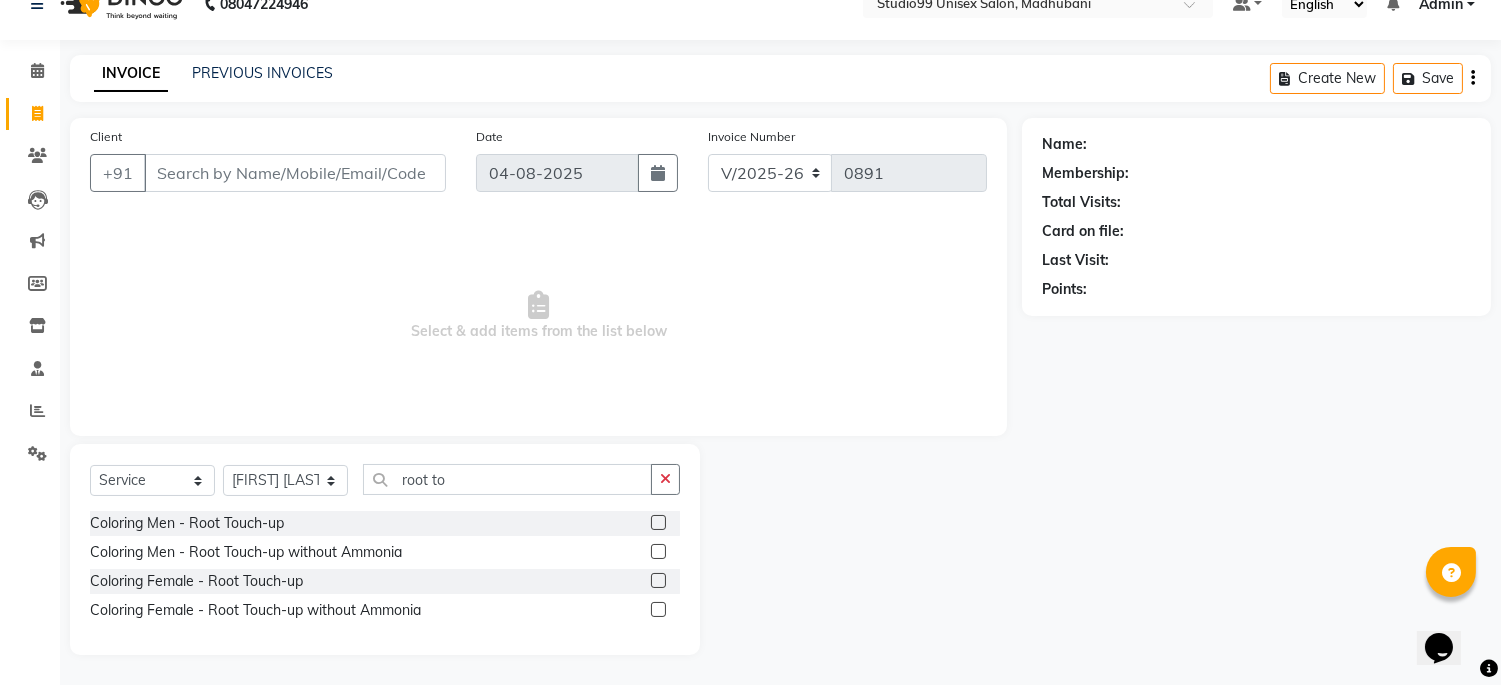 click 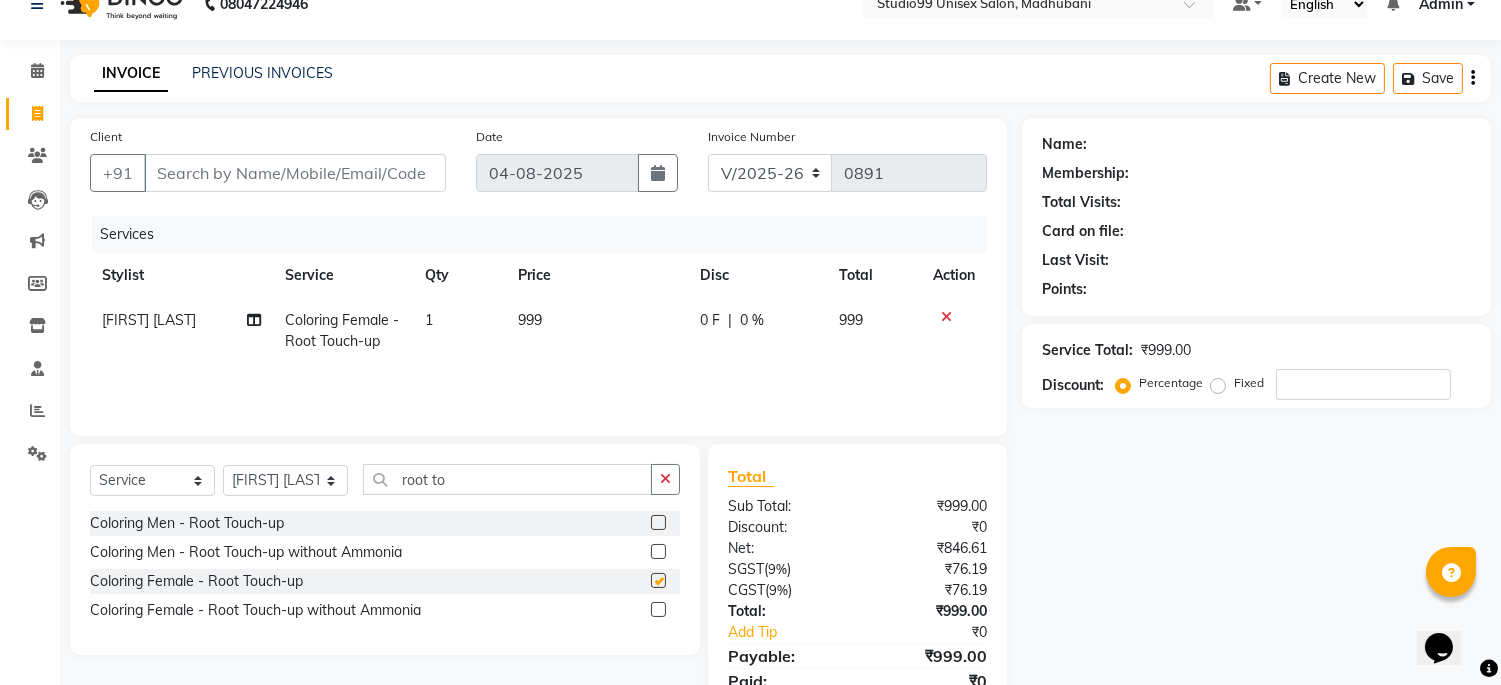 checkbox on "false" 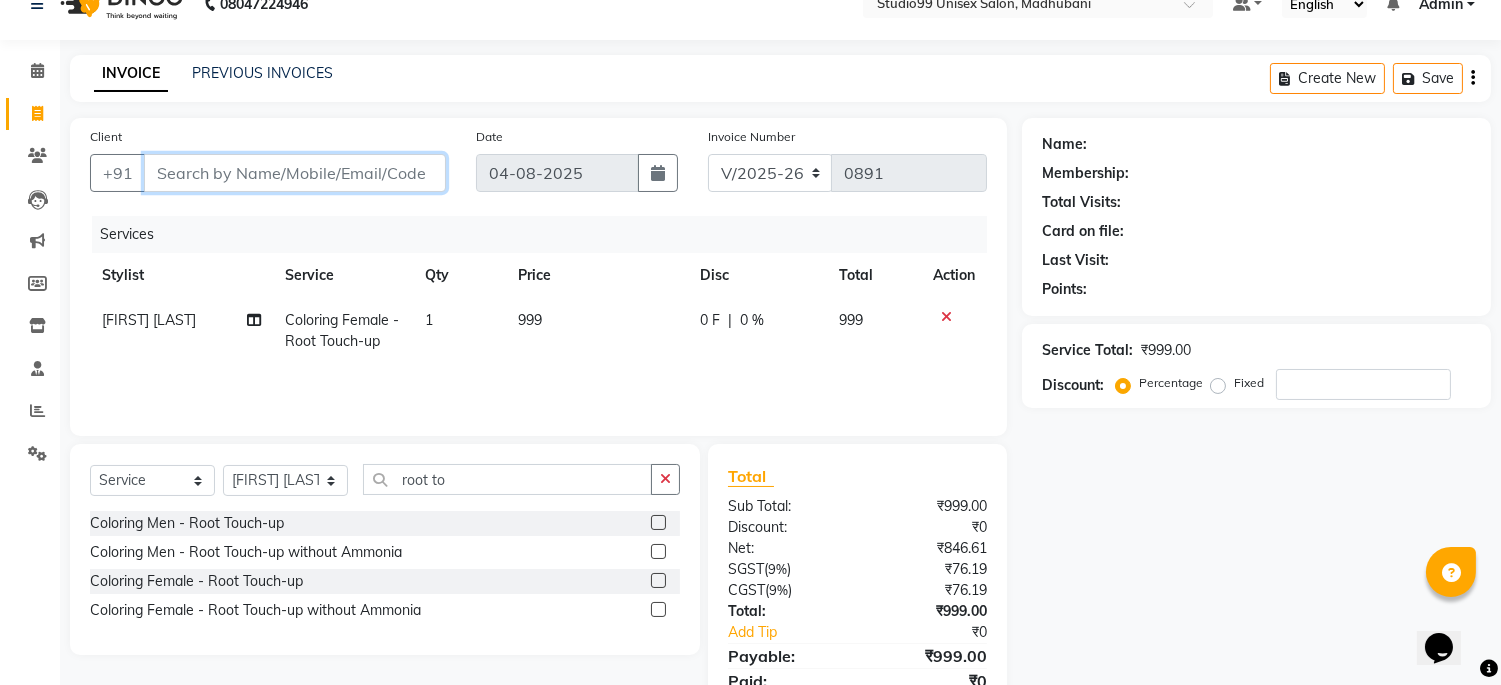drag, startPoint x: 246, startPoint y: 180, endPoint x: 374, endPoint y: 197, distance: 129.12398 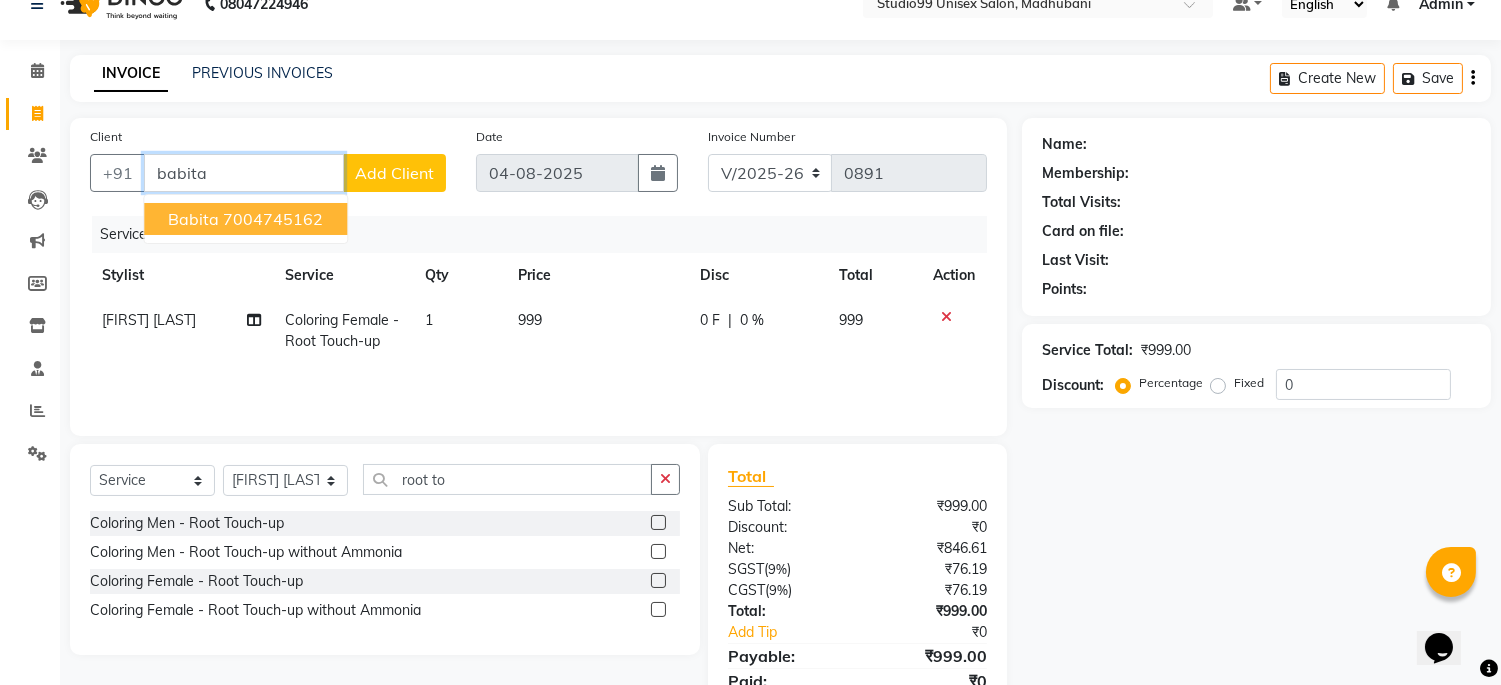 click on "7004745162" at bounding box center (273, 219) 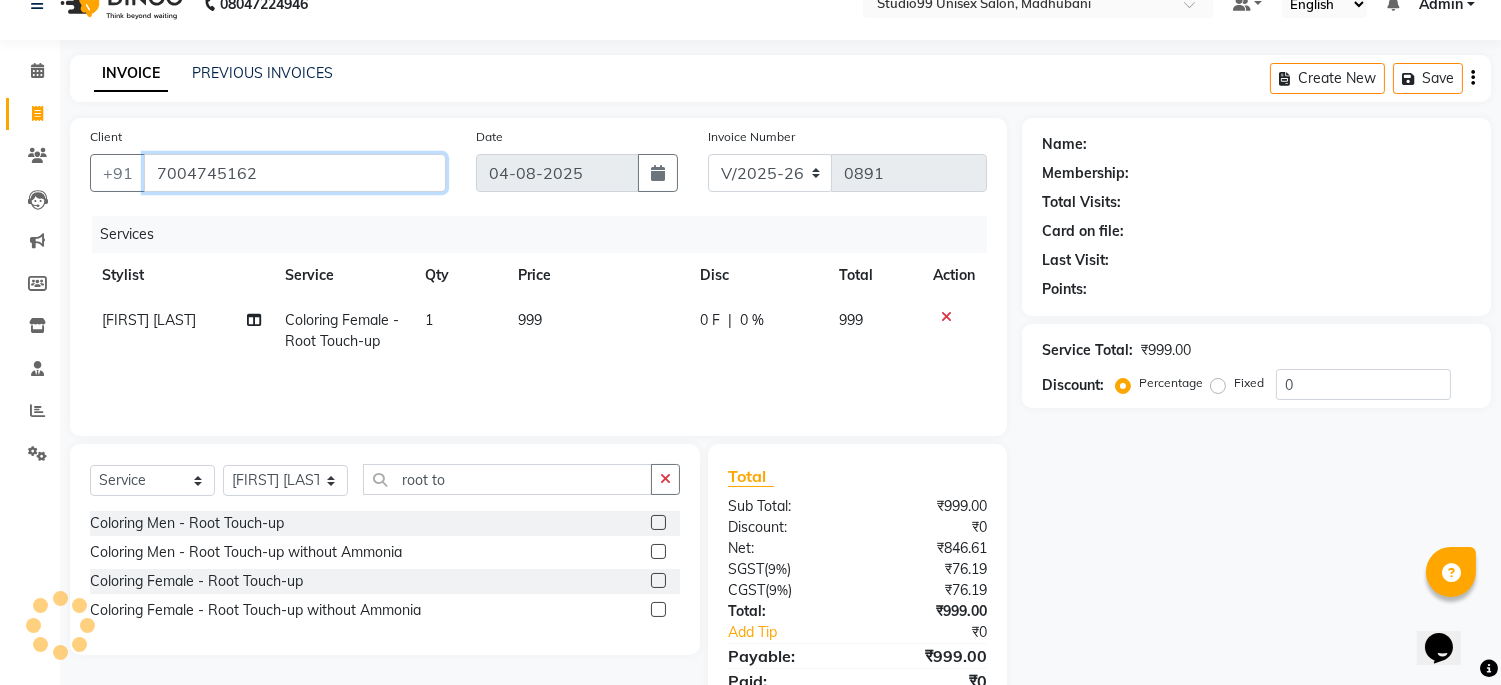 type on "7004745162" 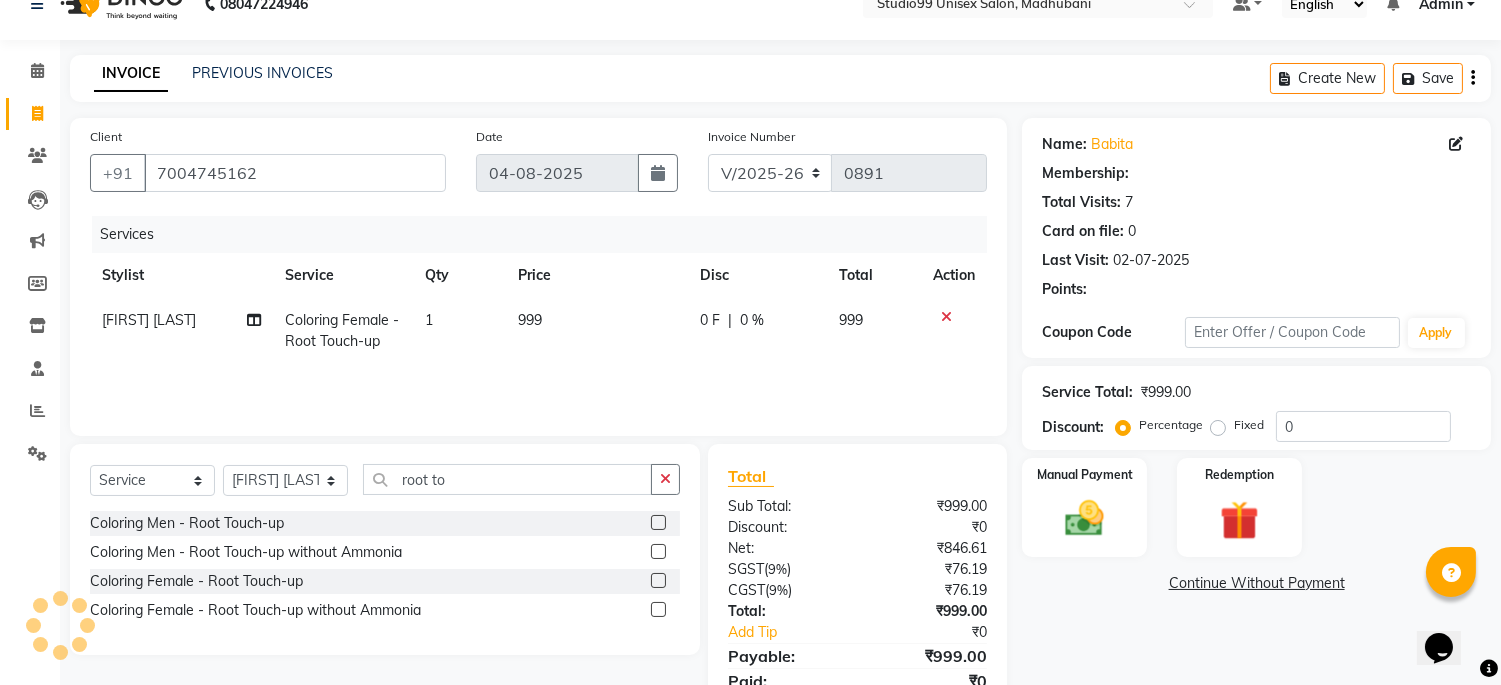 select on "1: Object" 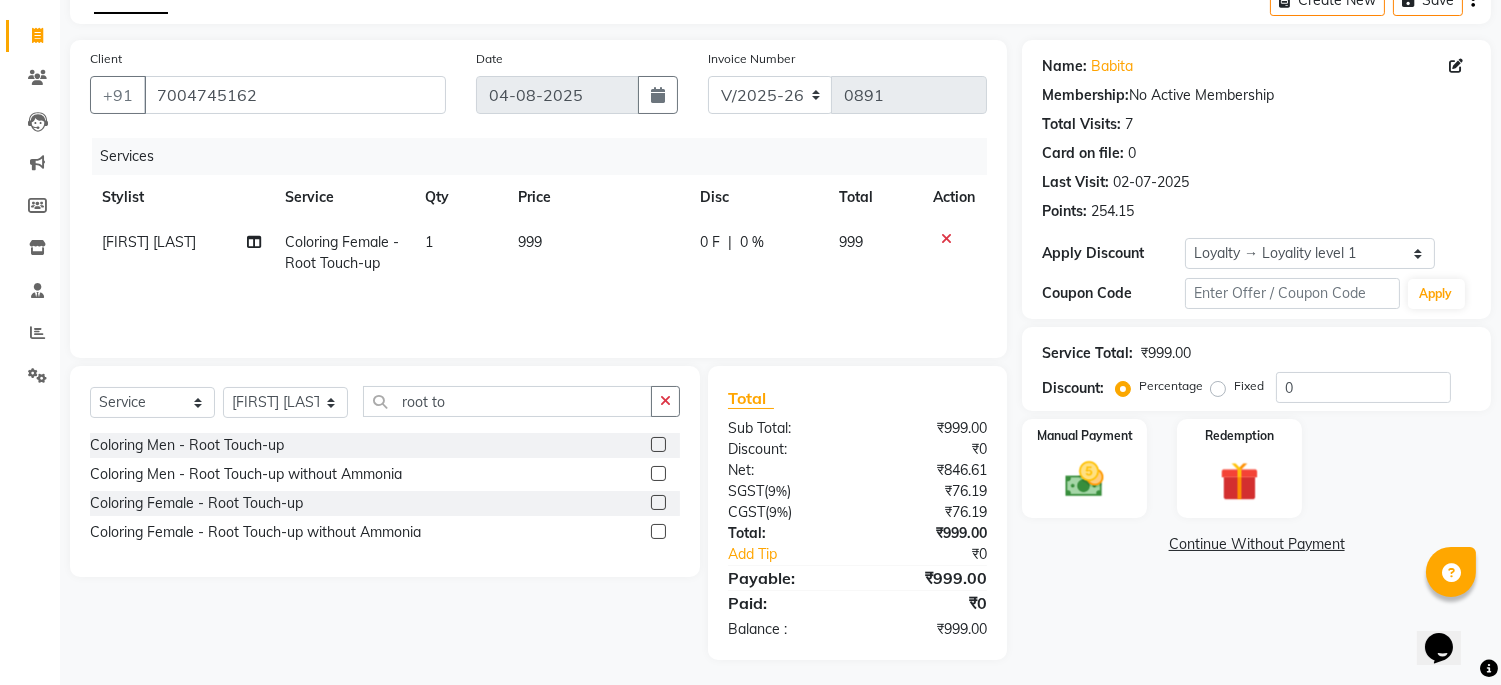 scroll, scrollTop: 114, scrollLeft: 0, axis: vertical 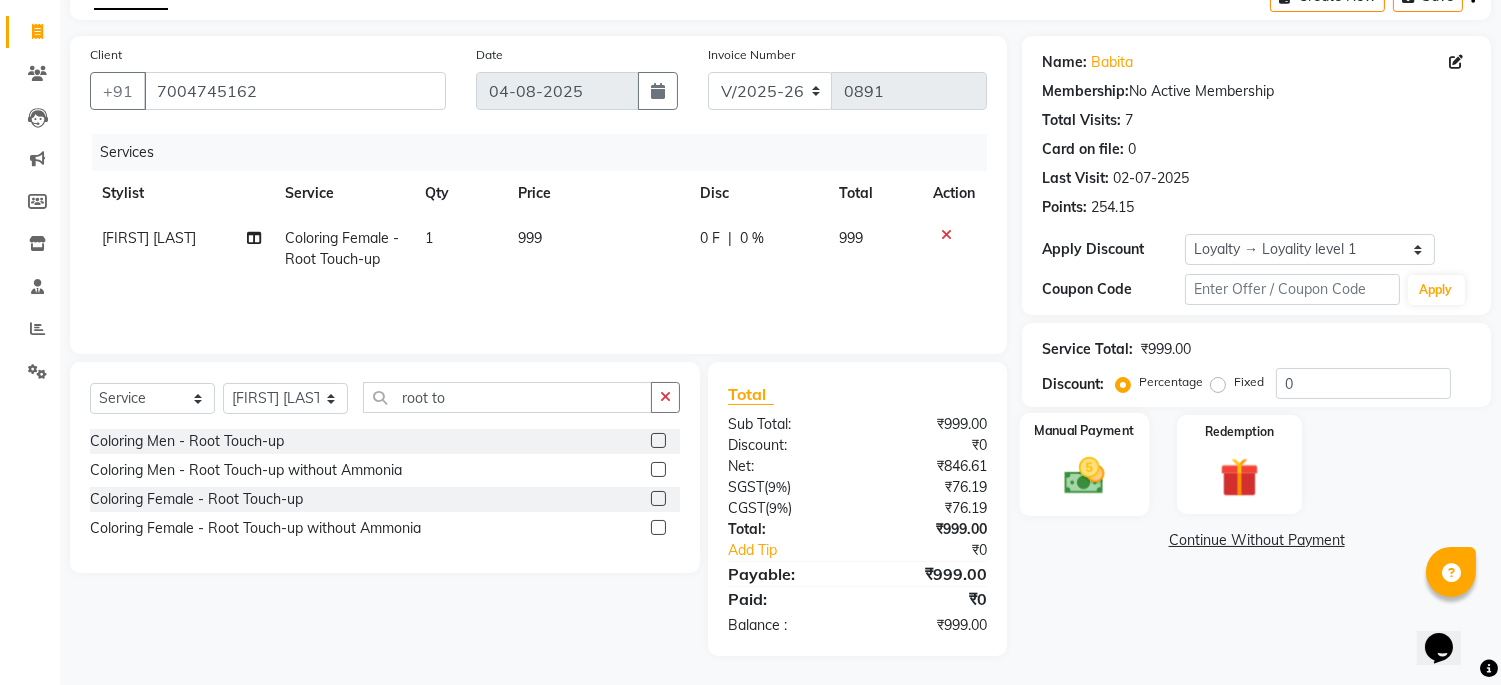 click 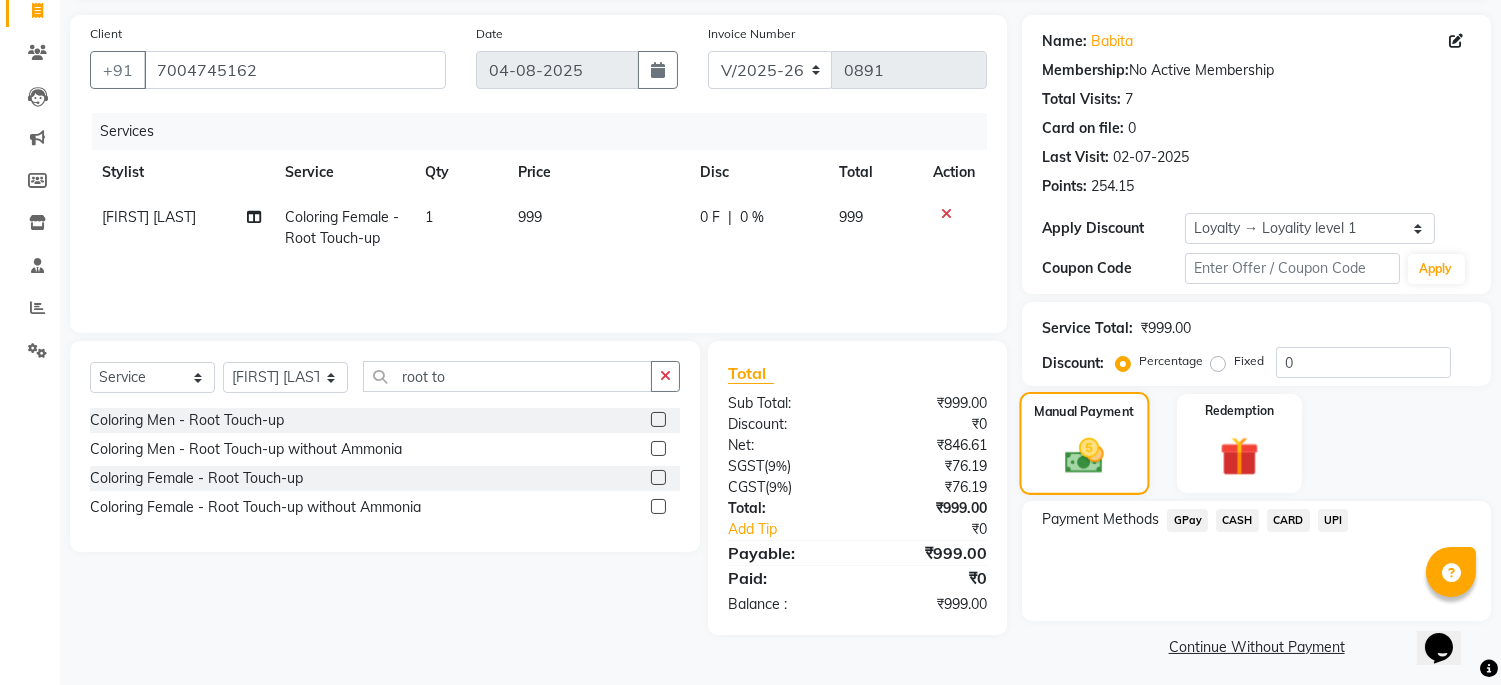 scroll, scrollTop: 141, scrollLeft: 0, axis: vertical 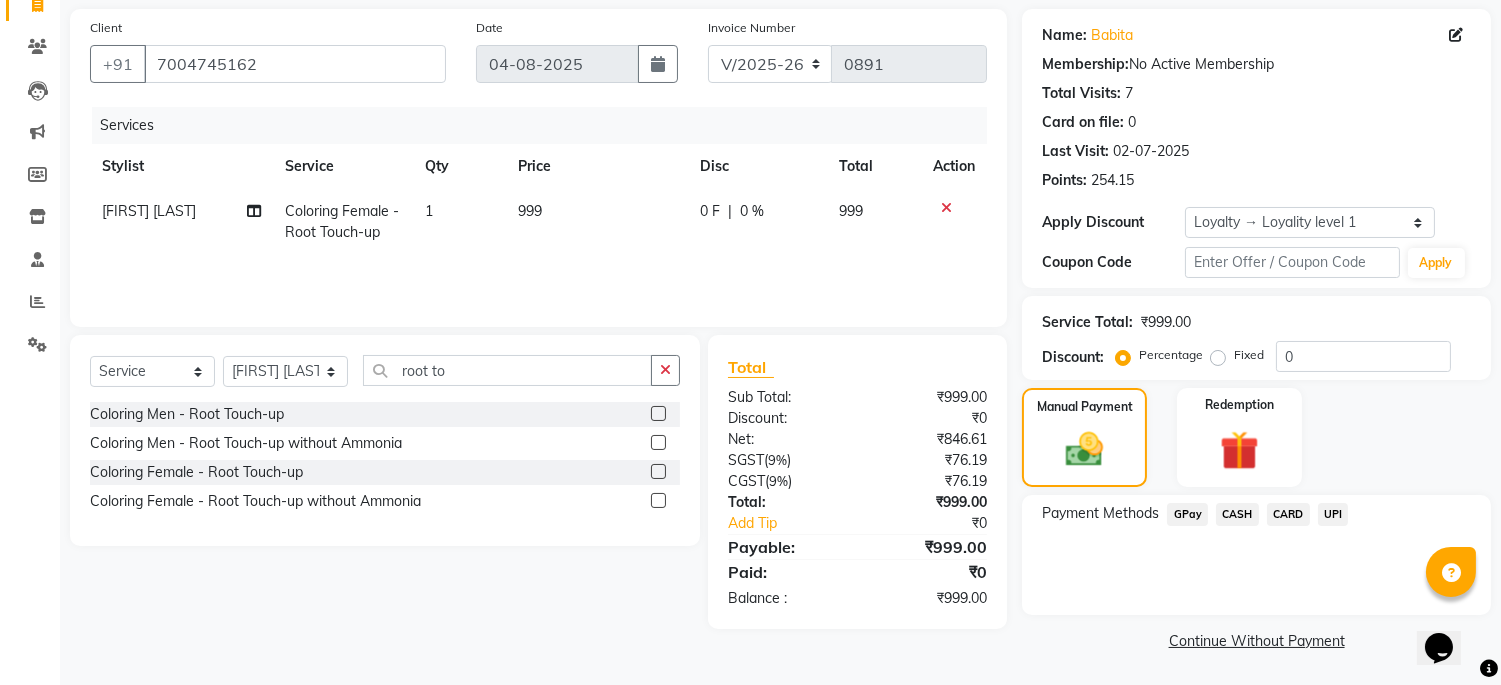 click on "CASH" 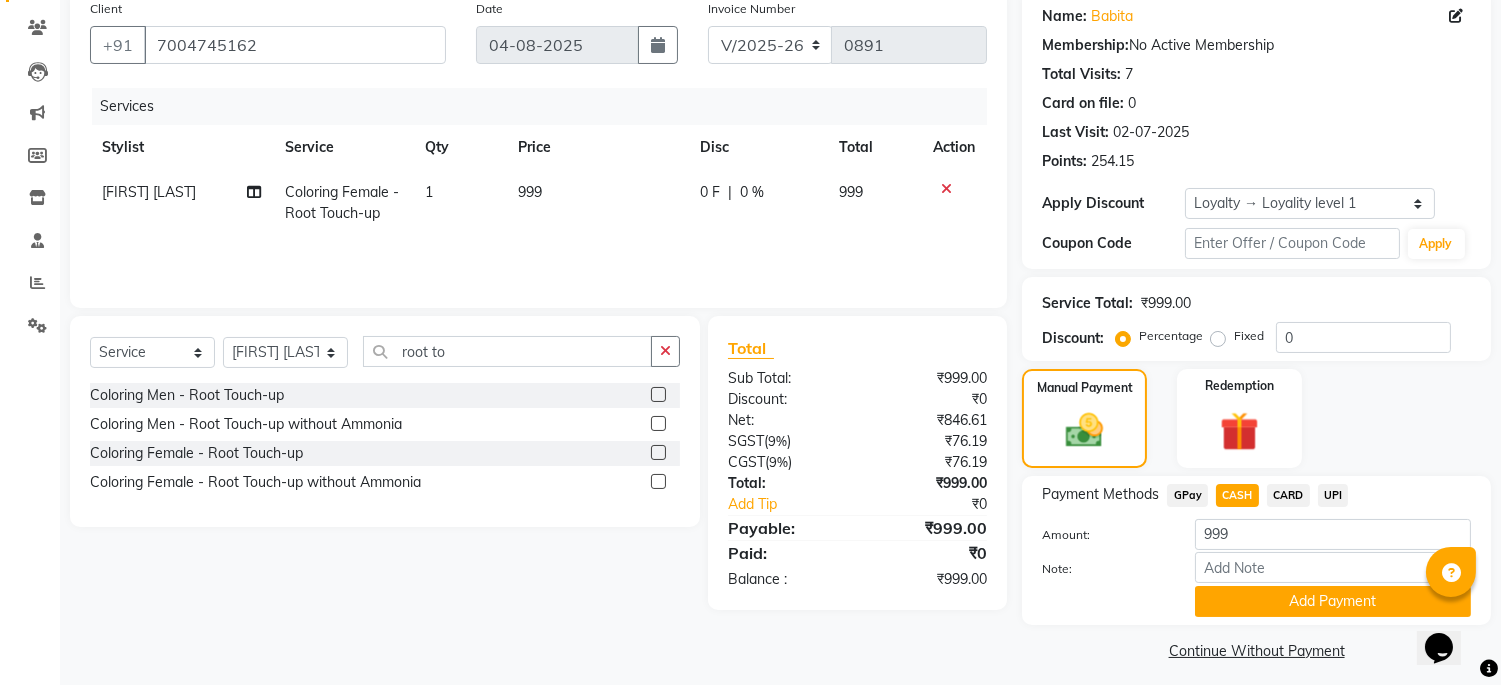 scroll, scrollTop: 170, scrollLeft: 0, axis: vertical 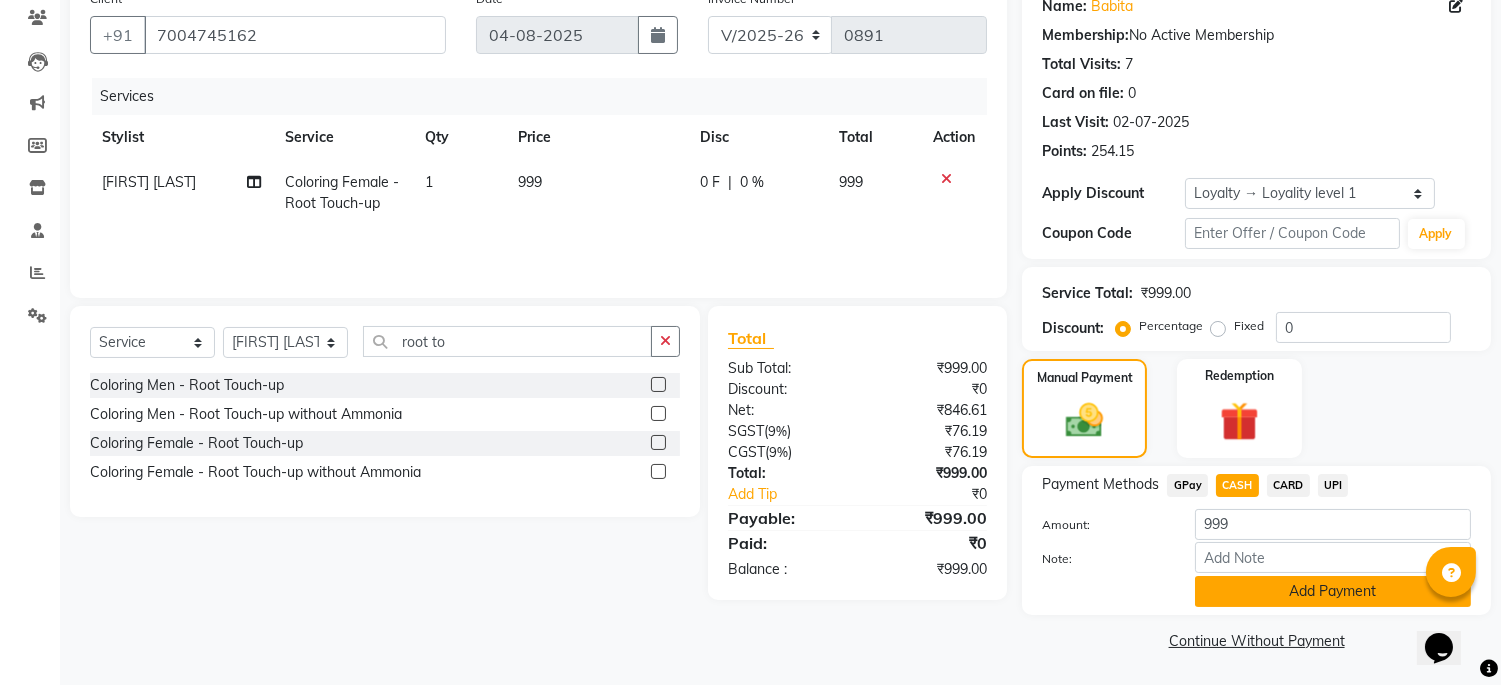 click on "Add Payment" 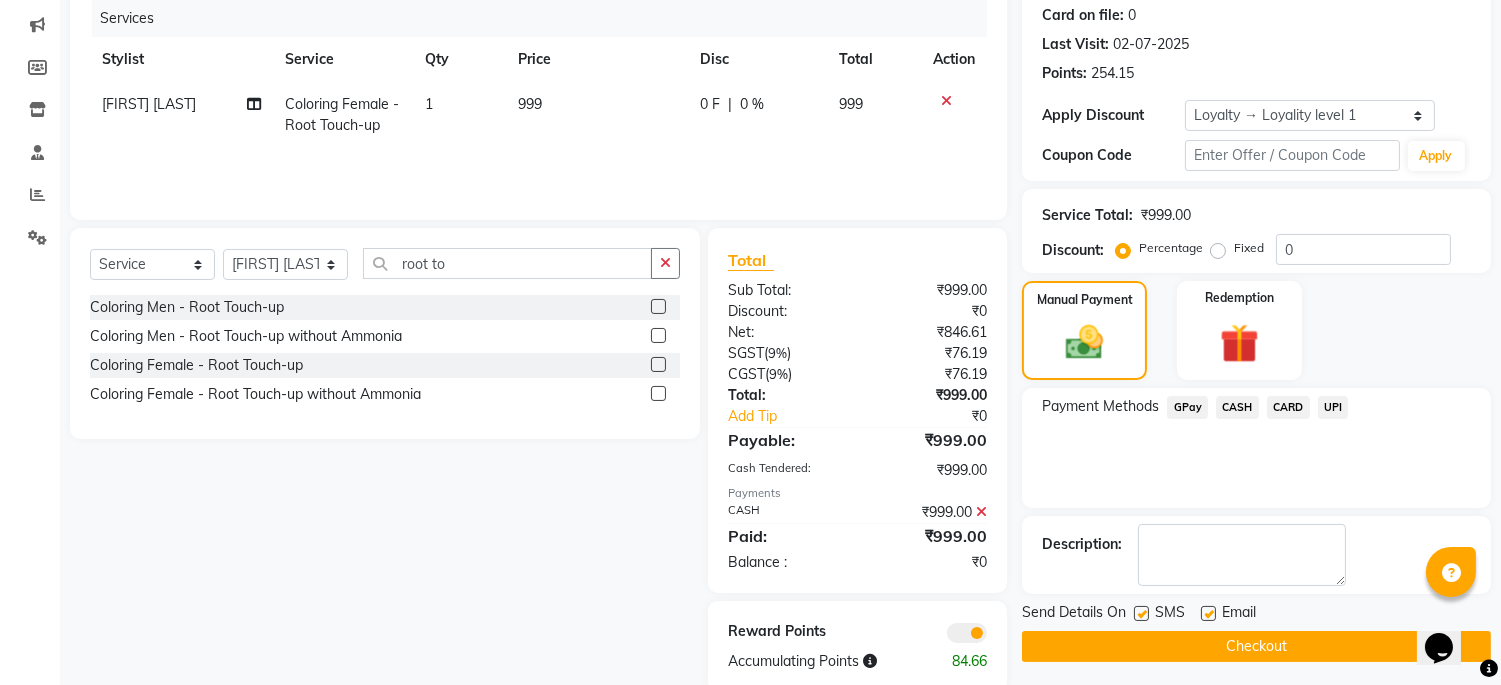 scroll, scrollTop: 284, scrollLeft: 0, axis: vertical 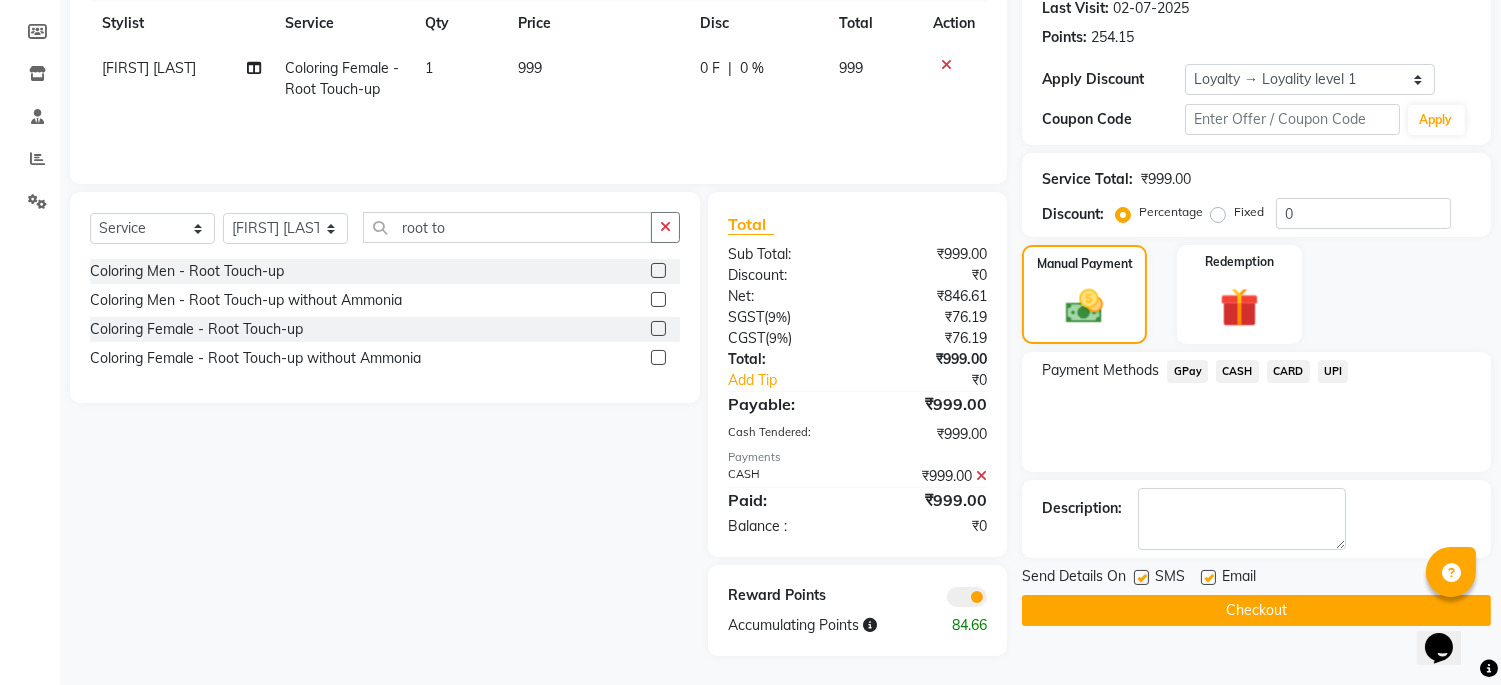 click on "Checkout" 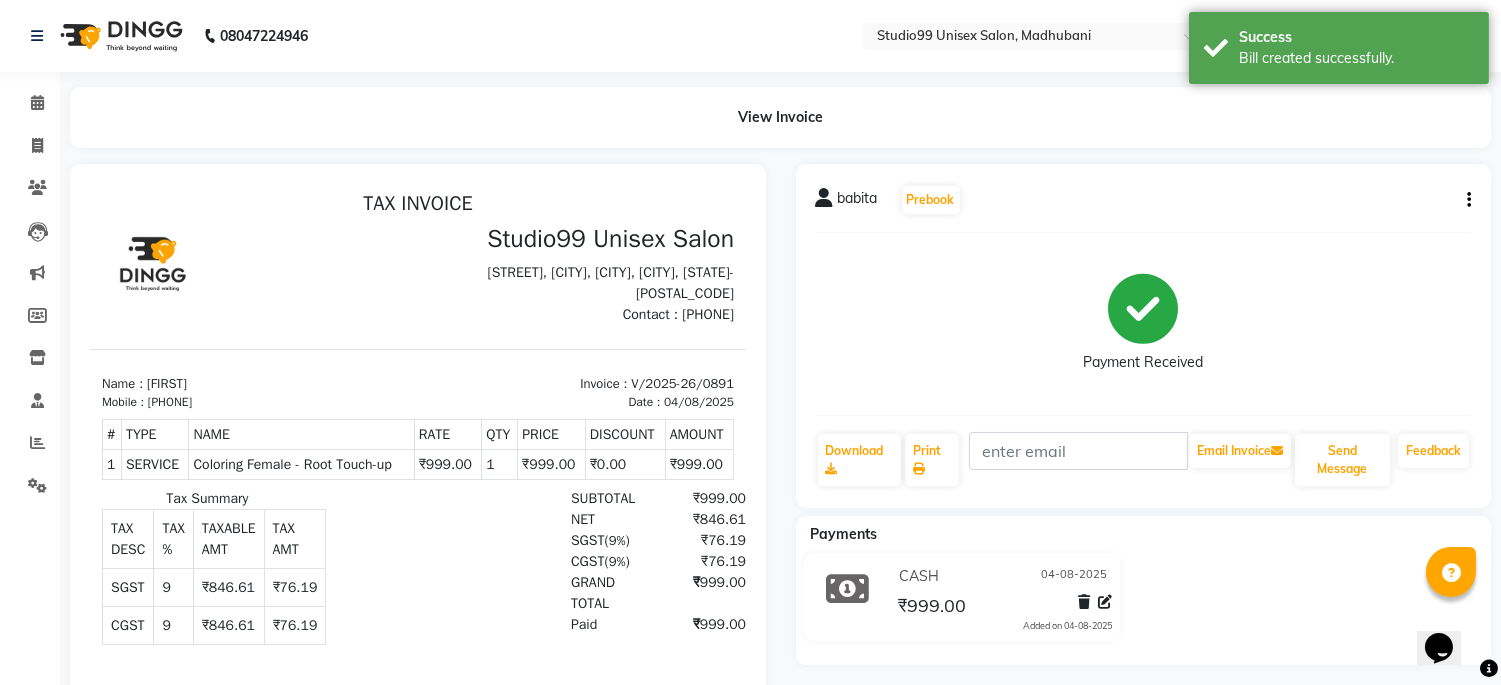 scroll, scrollTop: 0, scrollLeft: 0, axis: both 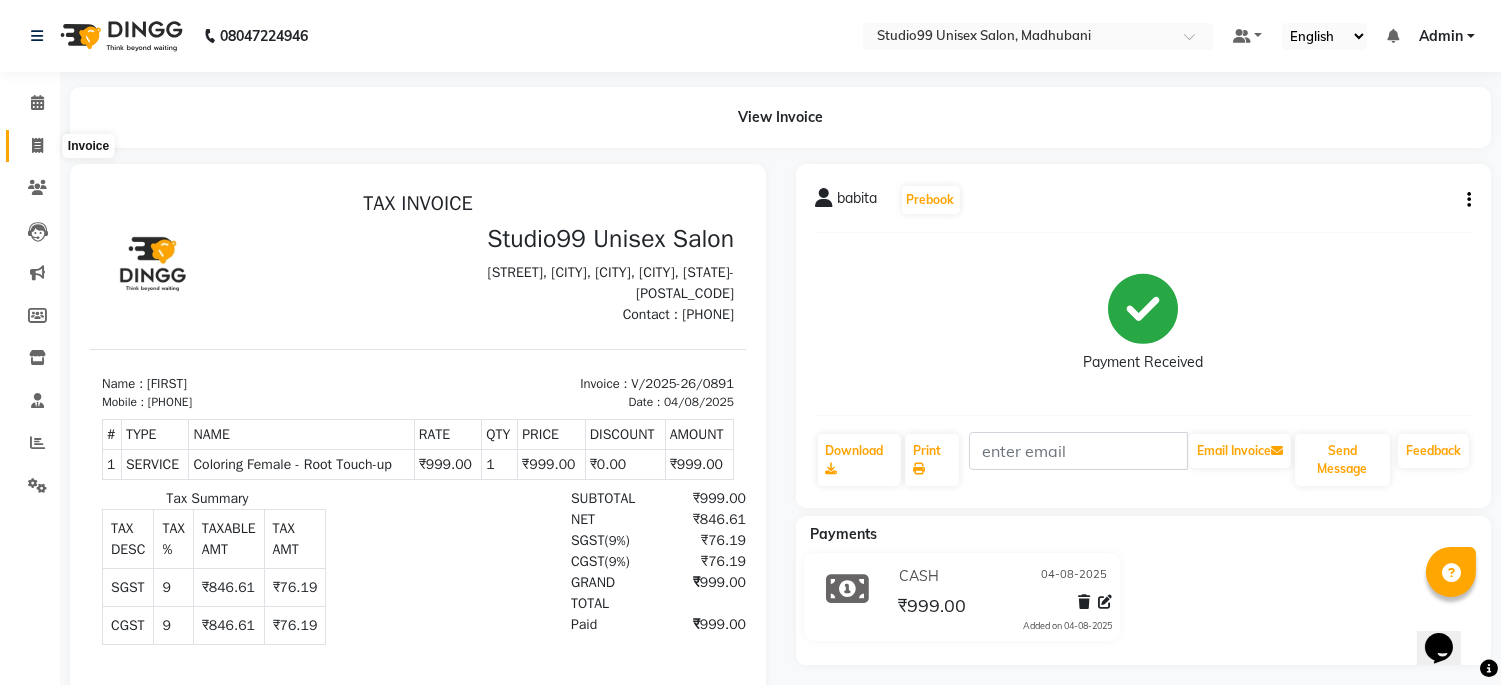click 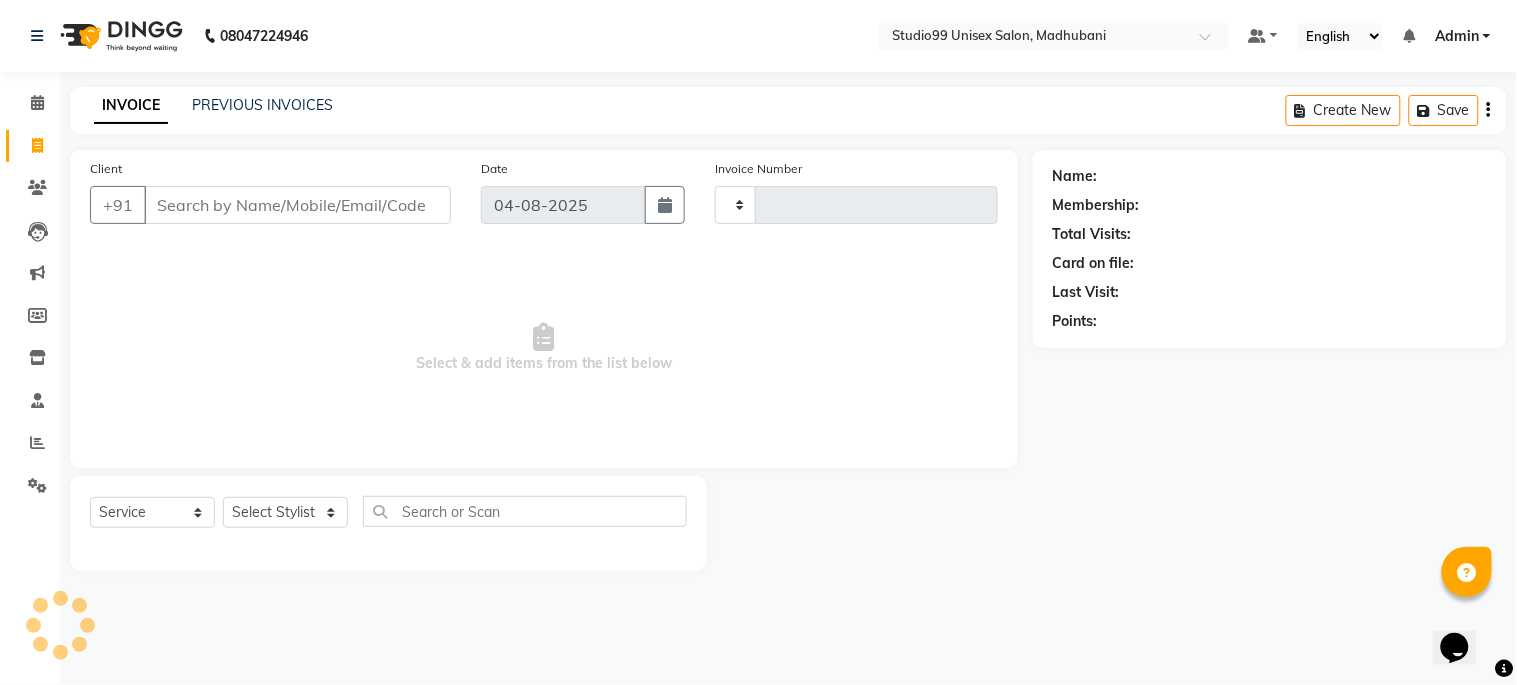 type on "0892" 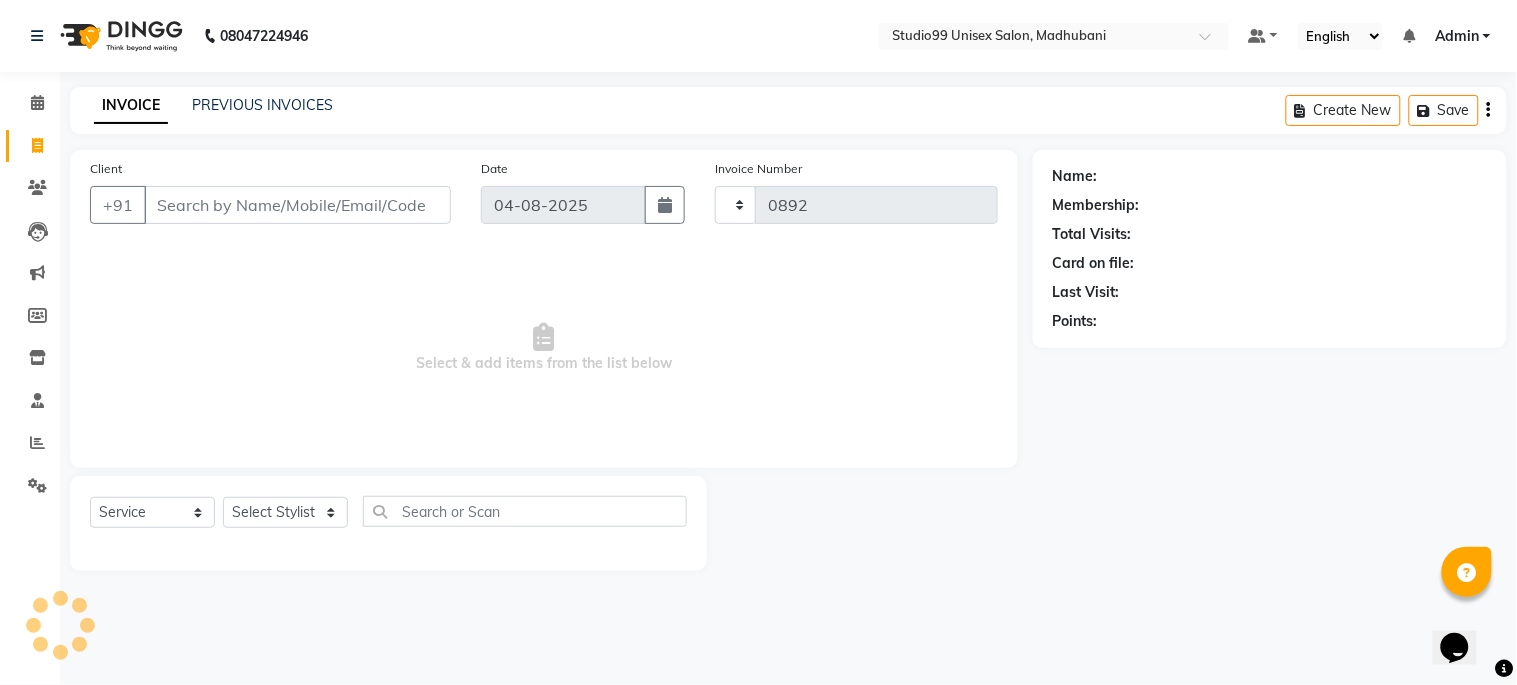 select on "6061" 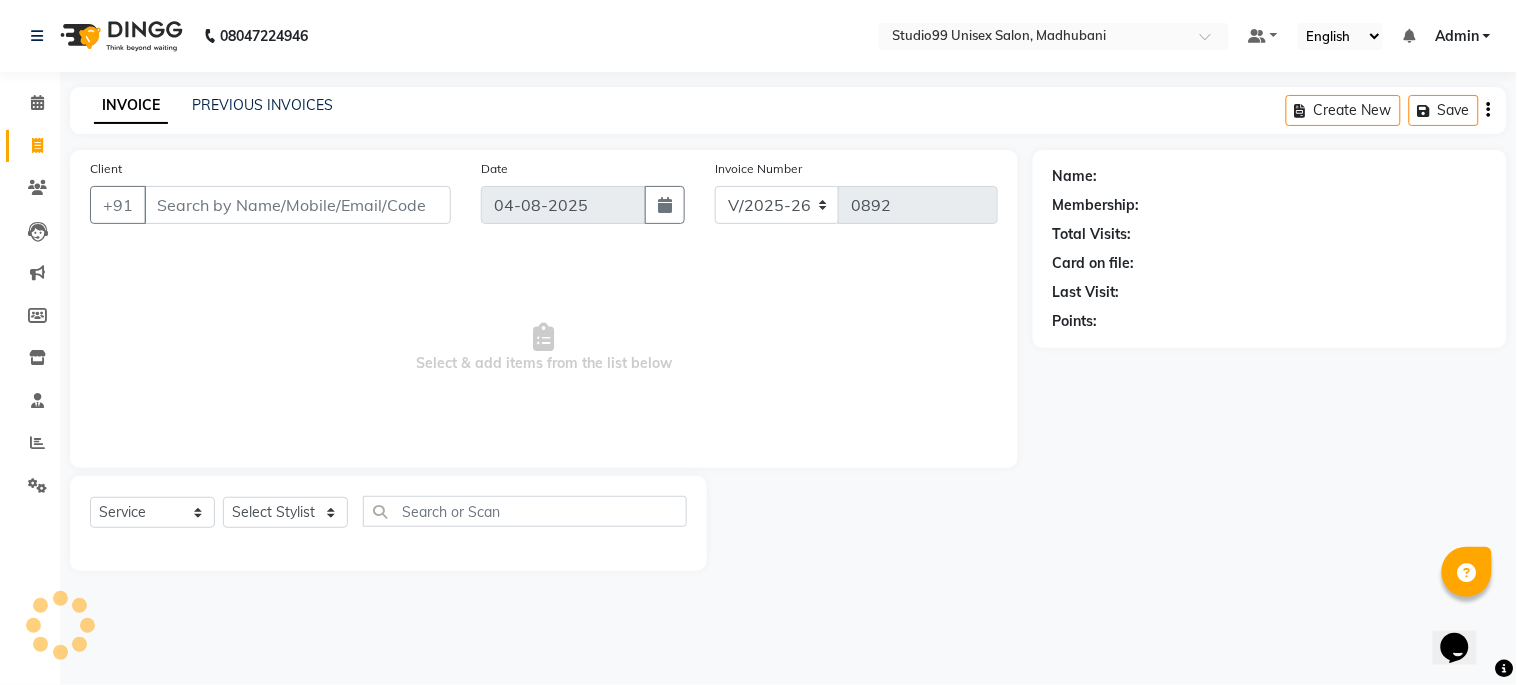 click on "Client" at bounding box center (297, 205) 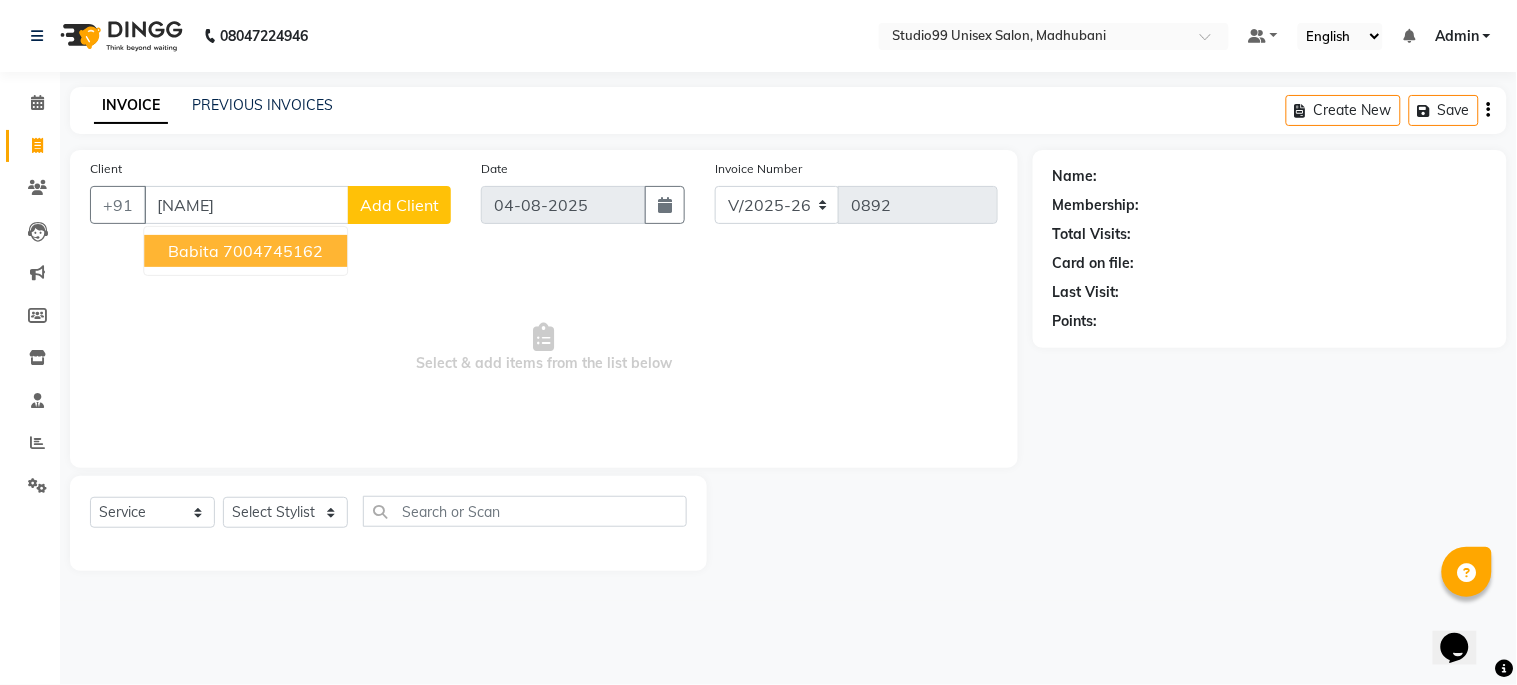 drag, startPoint x: 246, startPoint y: 237, endPoint x: 288, endPoint y: 420, distance: 187.75783 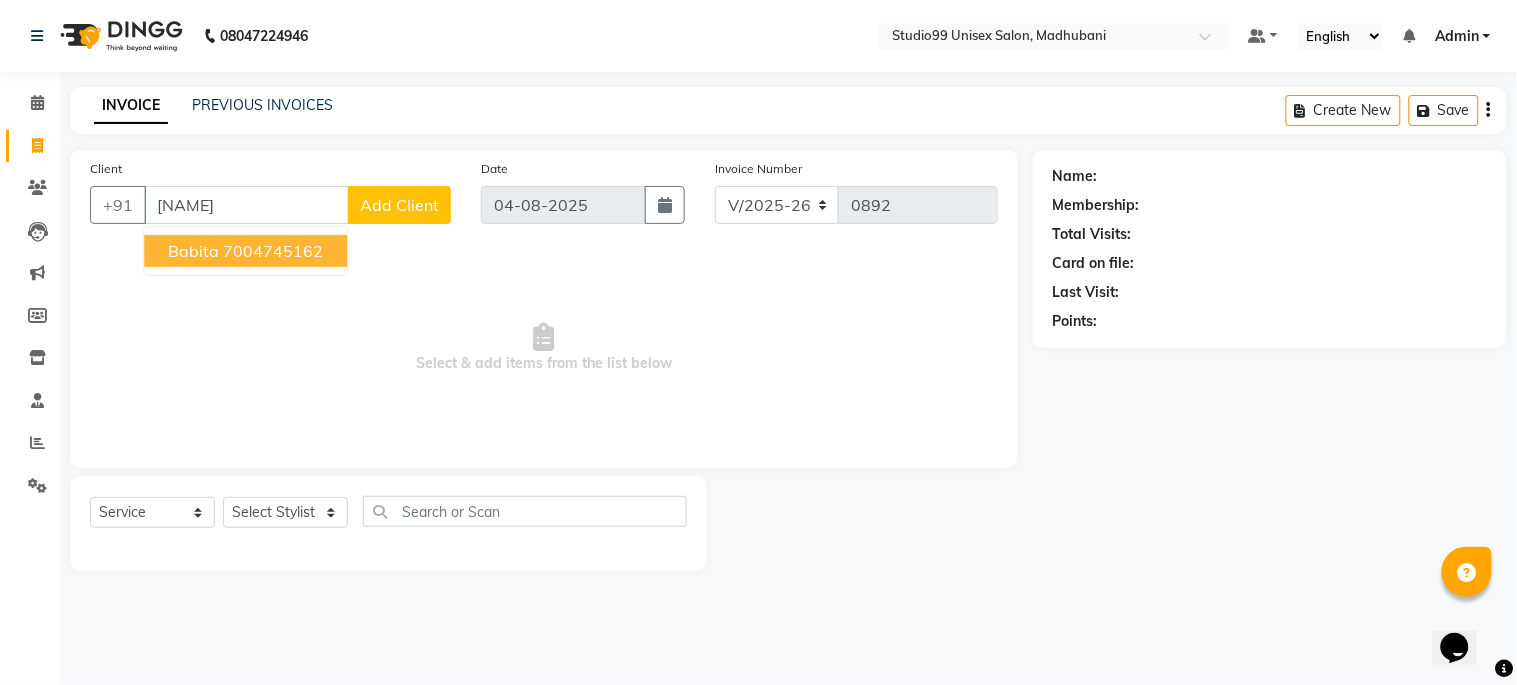 click on "[FIRST] [PHONE]" at bounding box center [245, 251] 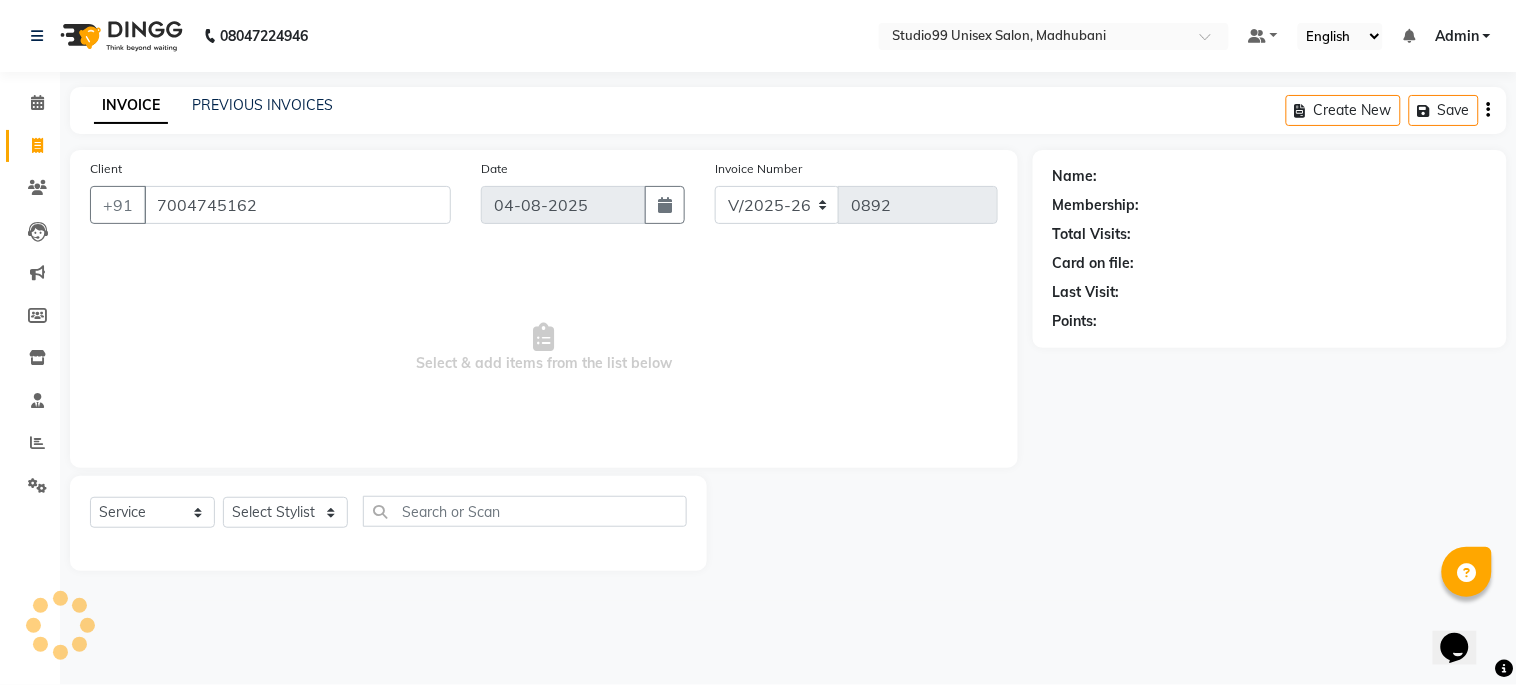 type on "7004745162" 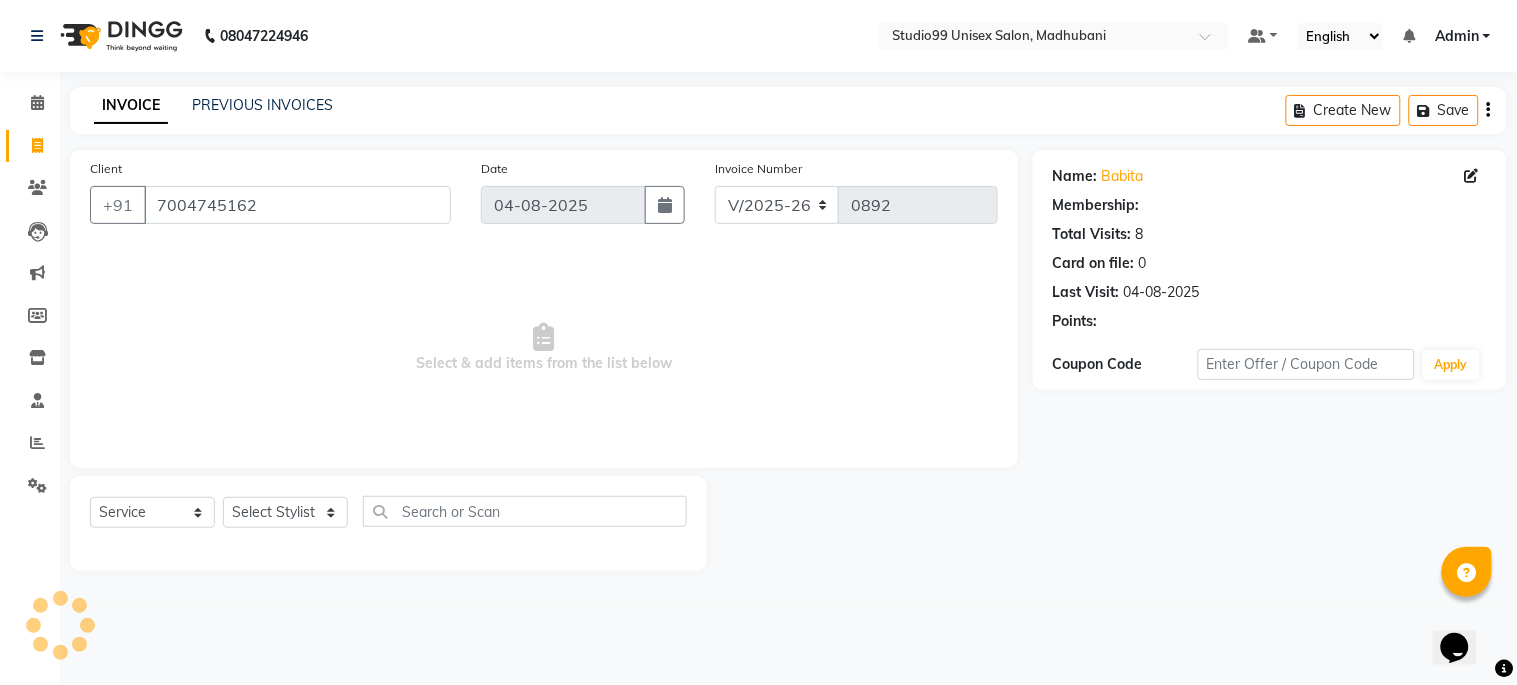select on "1: Object" 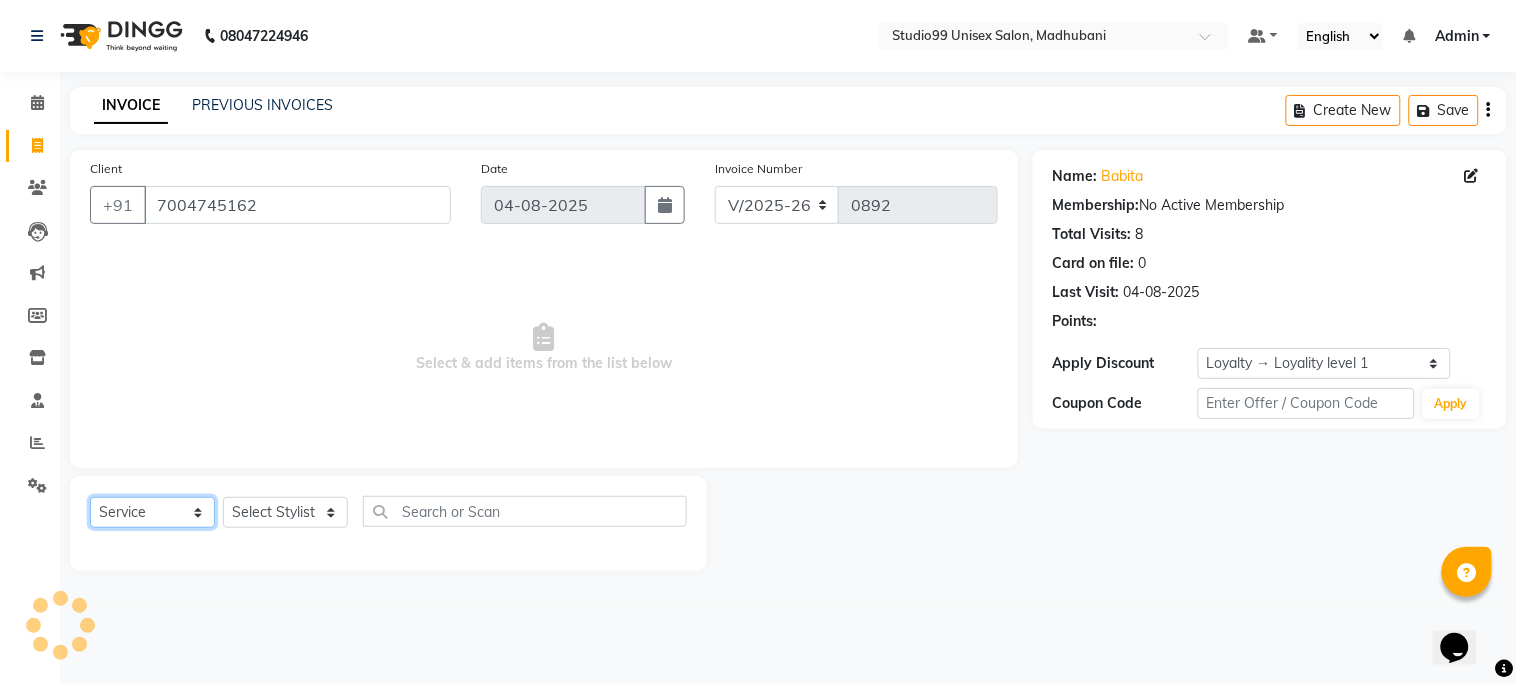 click on "Select  Service  Product  Membership  Package Voucher Prepaid Gift Card" 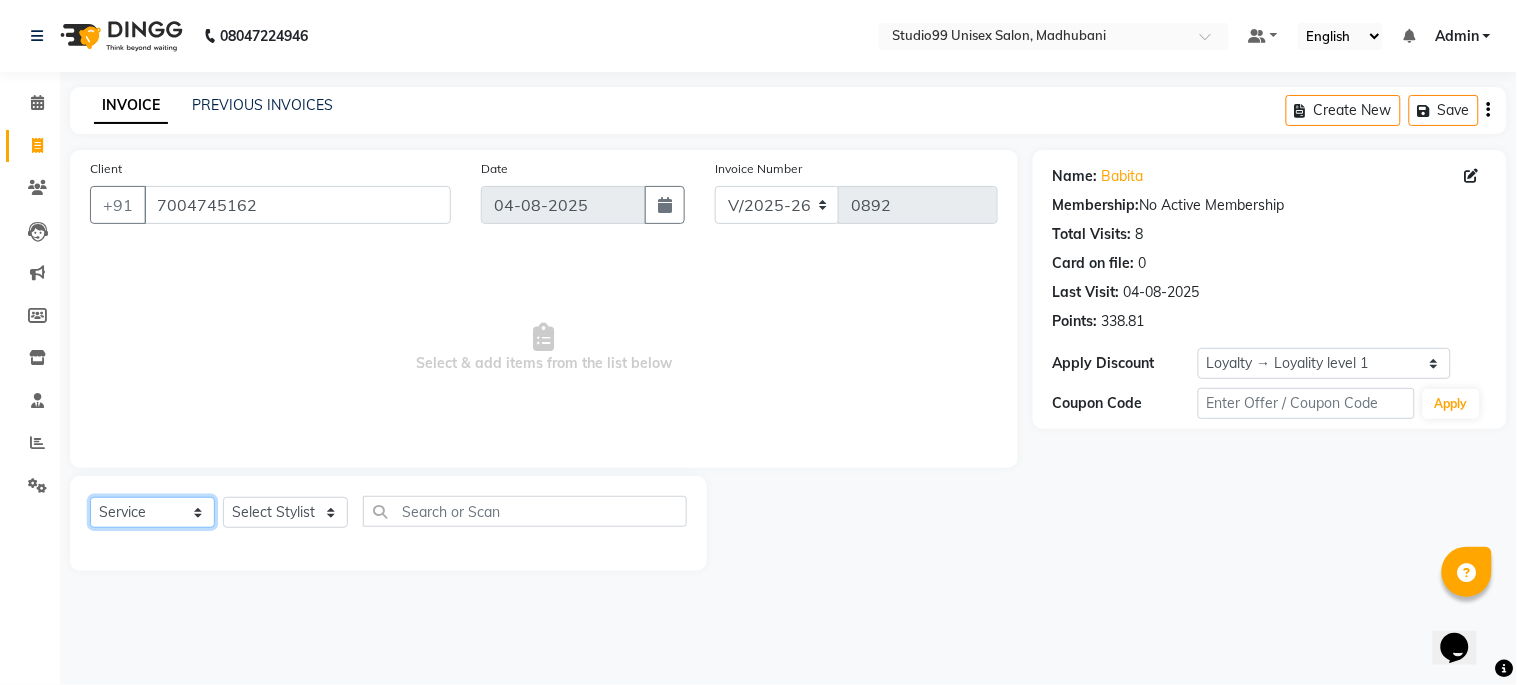 select on "product" 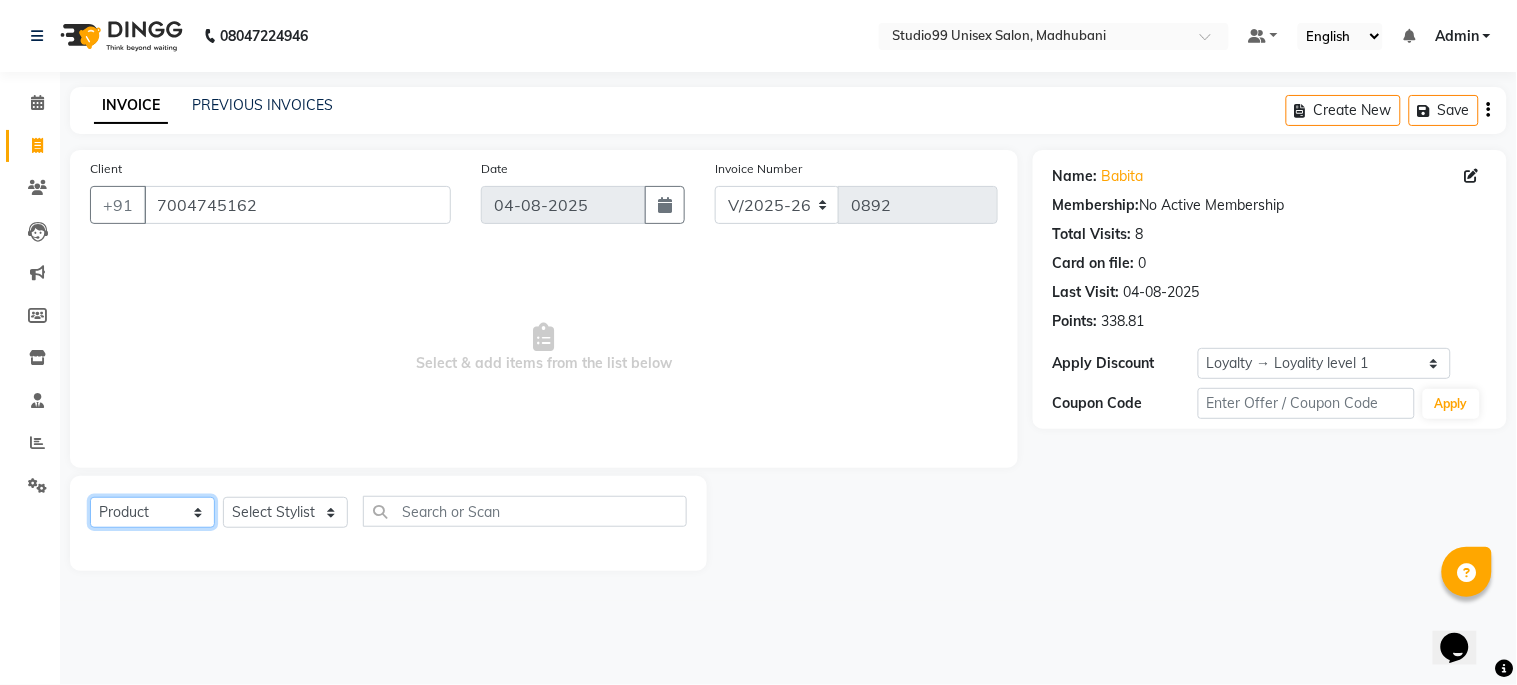 click on "Select  Service  Product  Membership  Package Voucher Prepaid Gift Card" 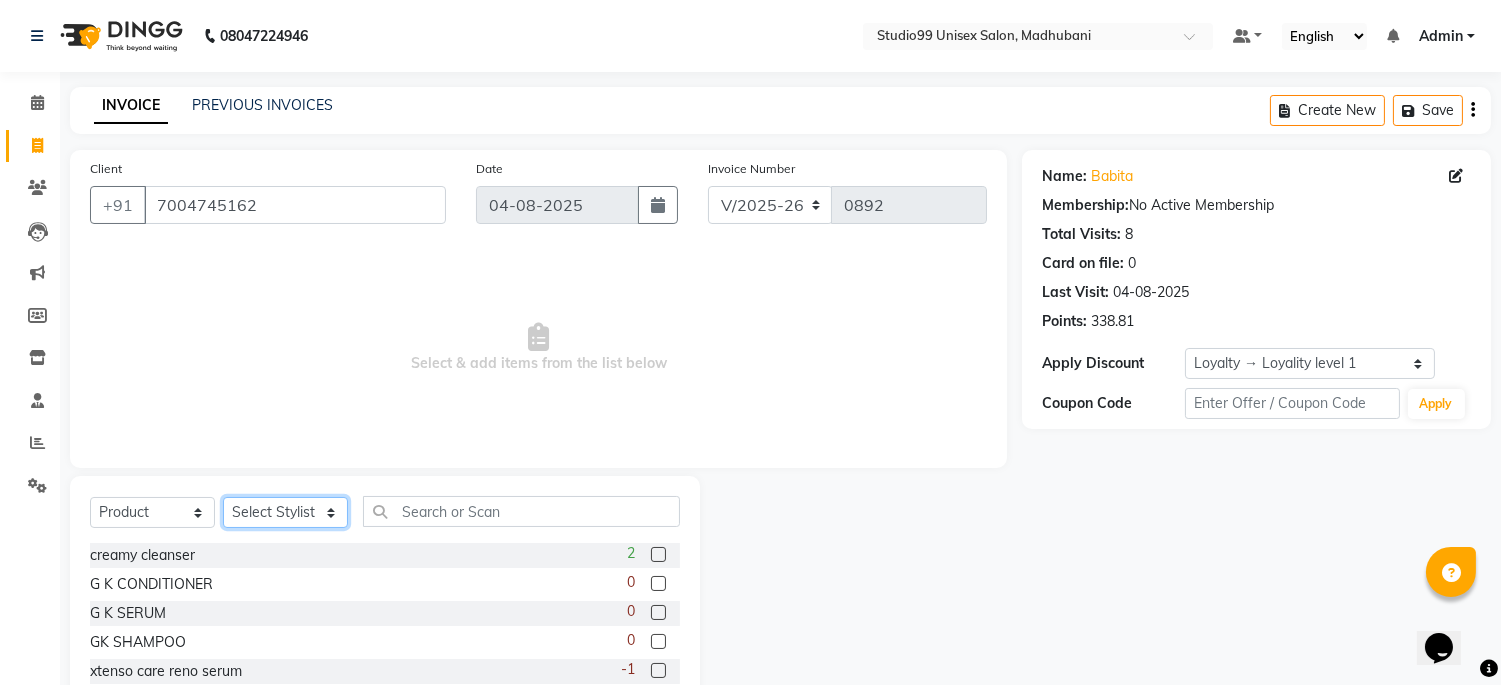 click on "Select Stylist Admin [FIRST] [LAST] [FIRST] [LAST] [FIRST] [LAST] [FIRST] [LAST] [FIRST] [LAST]" 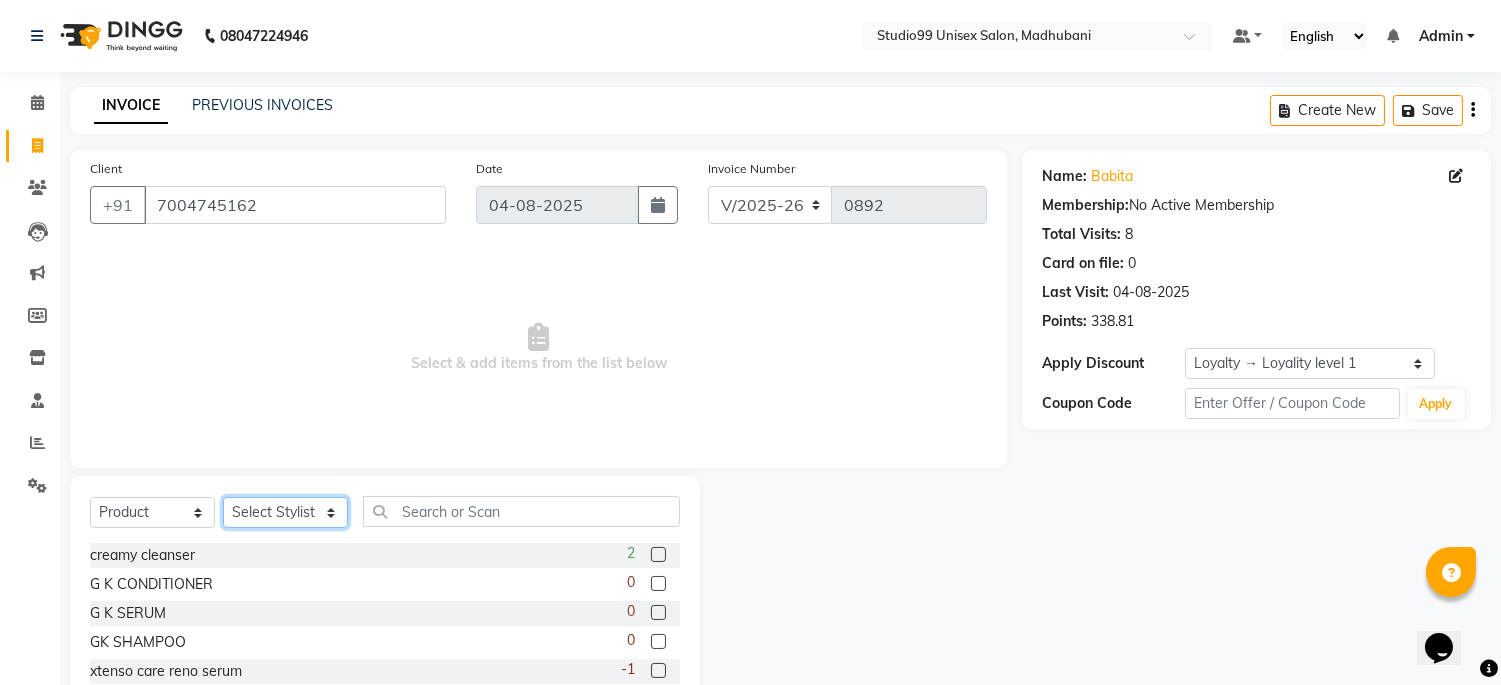 select on "45039" 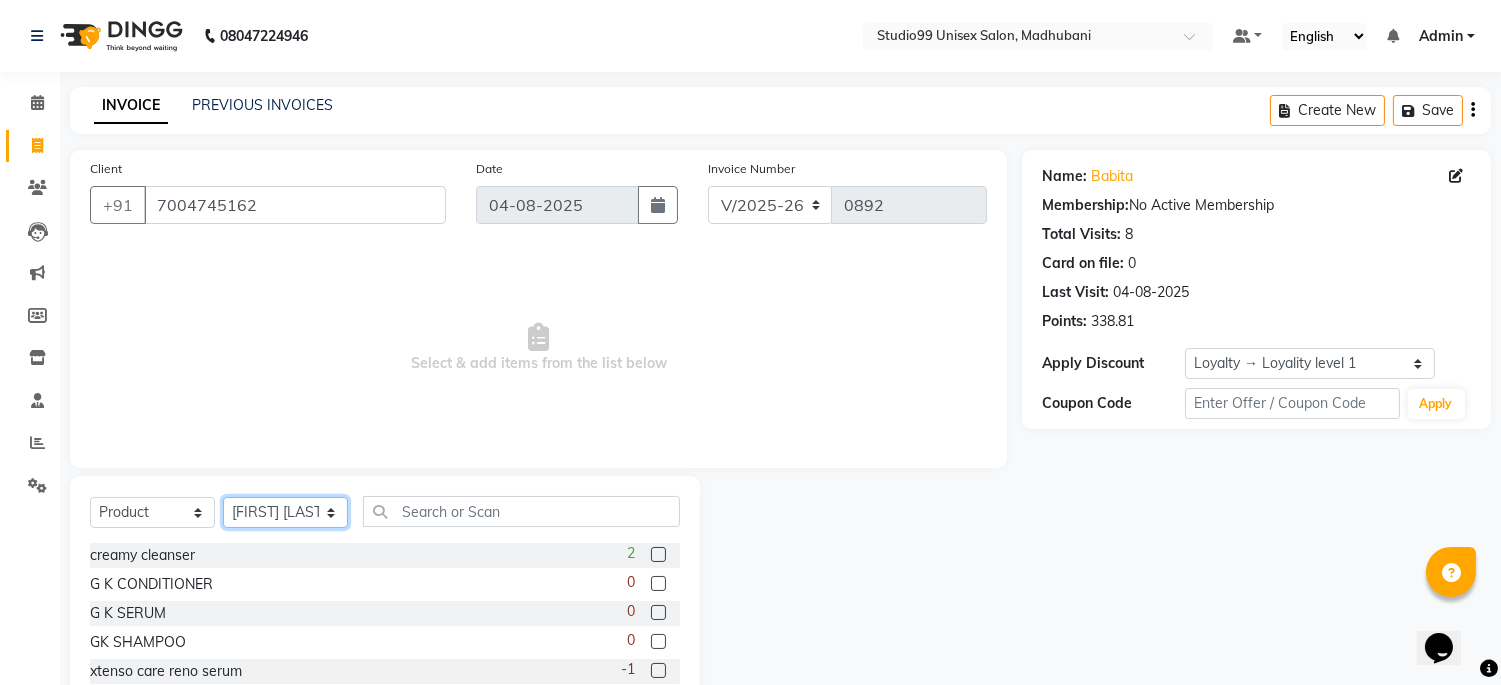 click on "Select Stylist Admin [FIRST] [LAST] [FIRST] [LAST] [FIRST] [LAST] [FIRST] [LAST] [FIRST] [LAST]" 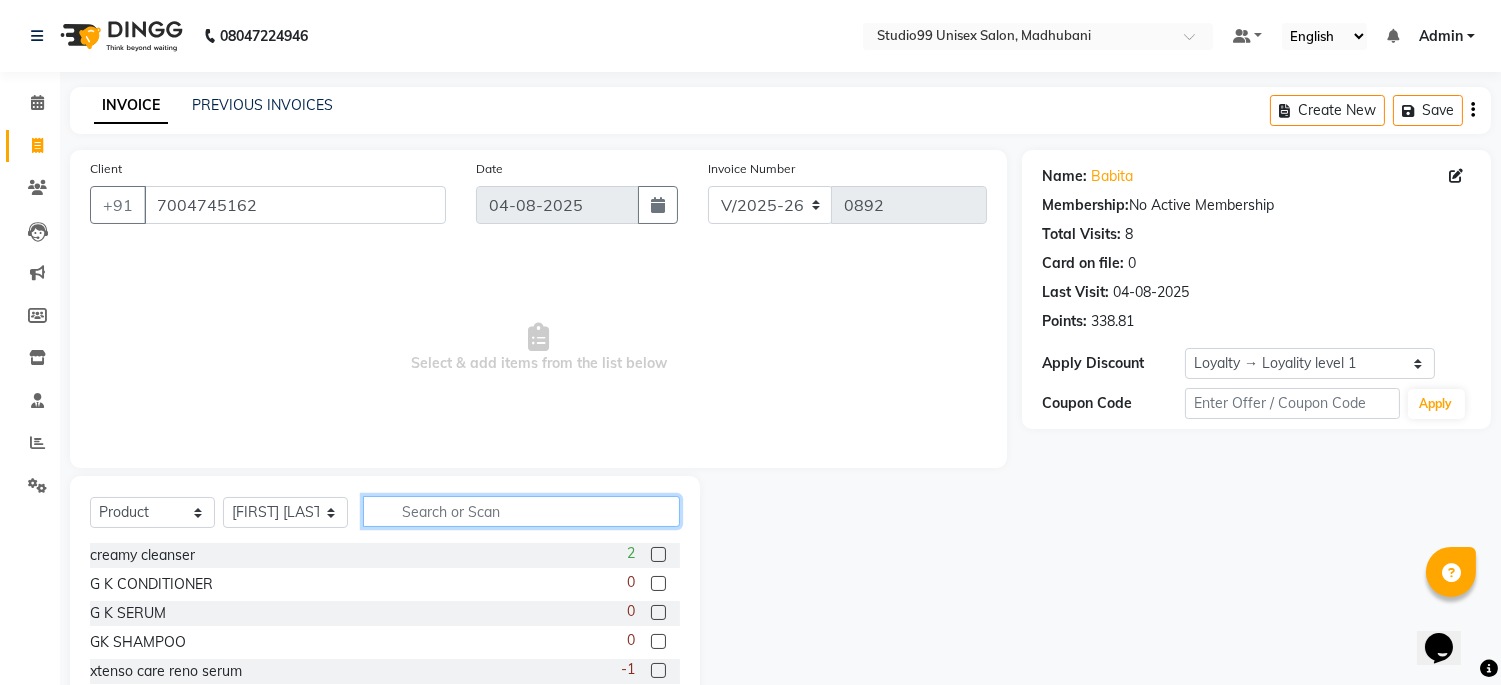 click 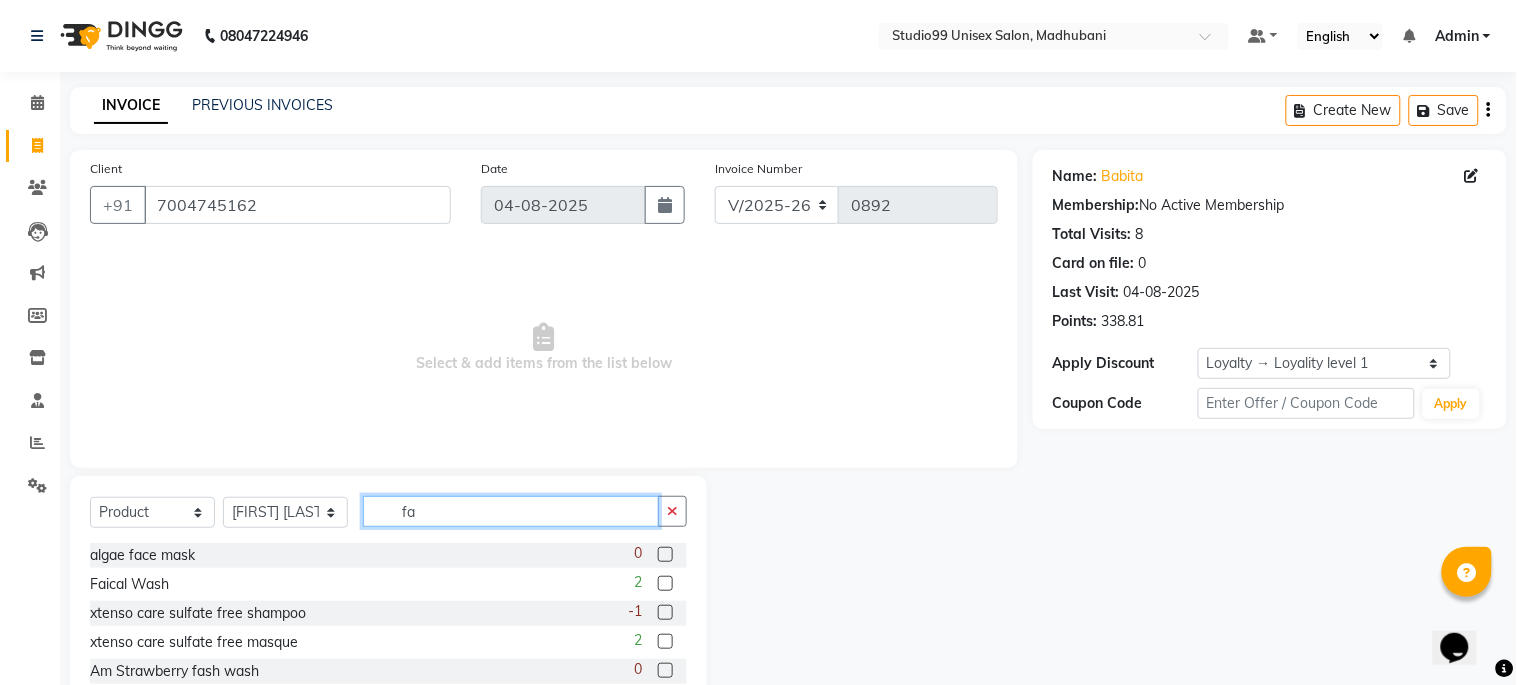 type on "f" 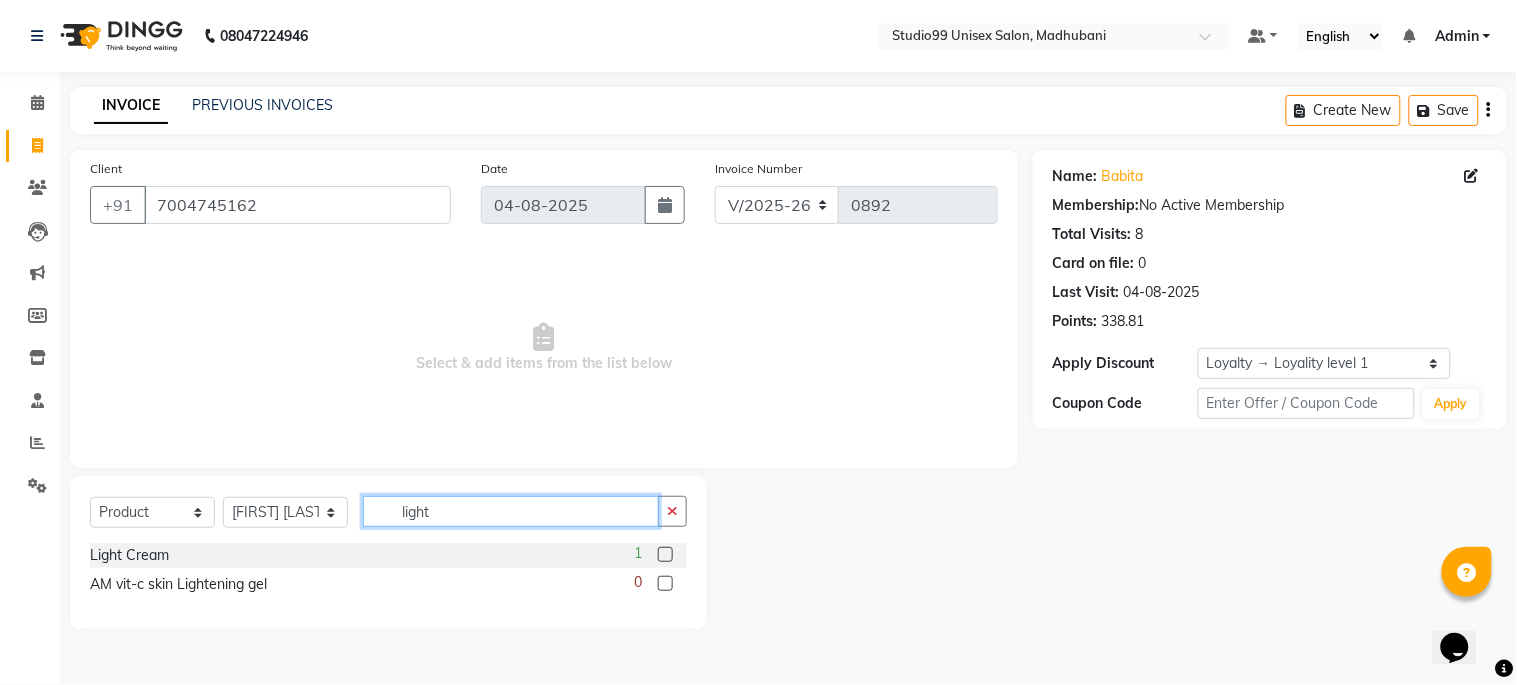 type on "light" 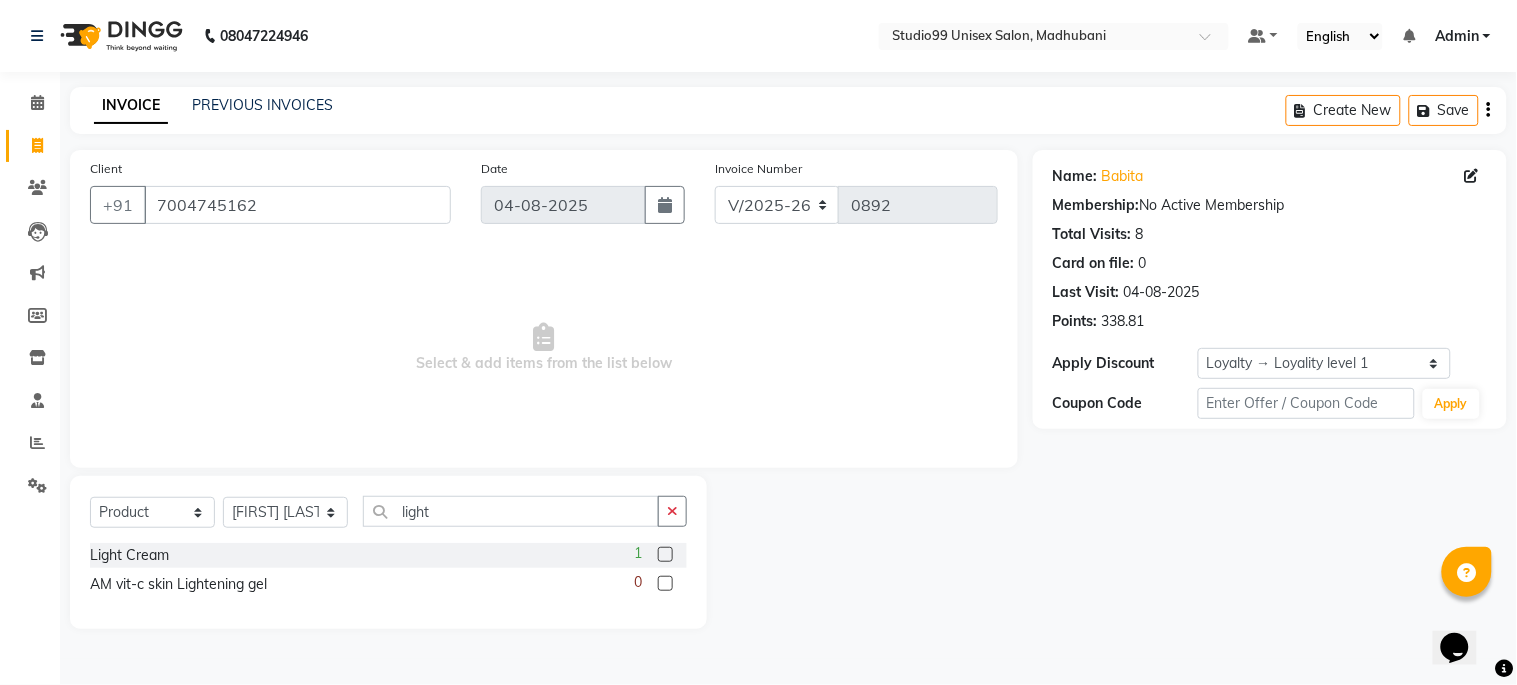 click 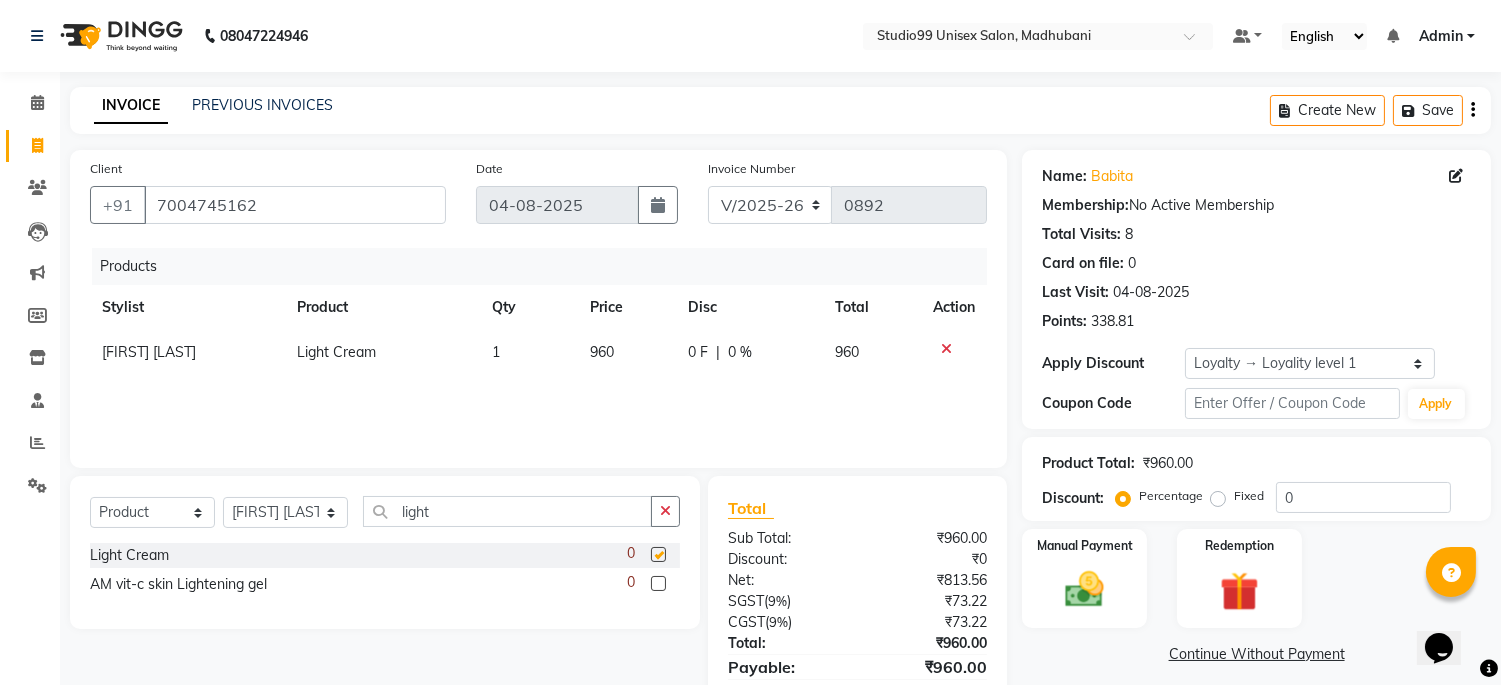 checkbox on "false" 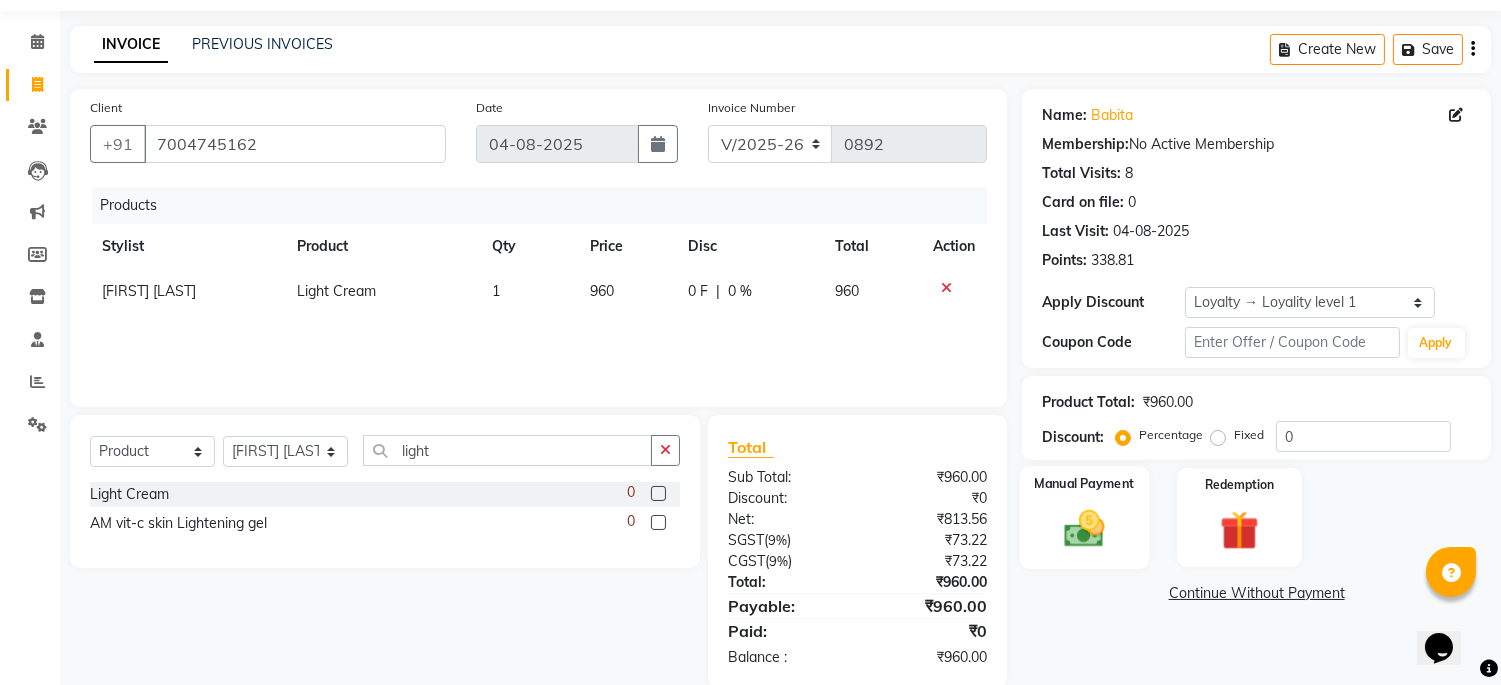 scroll, scrollTop: 93, scrollLeft: 0, axis: vertical 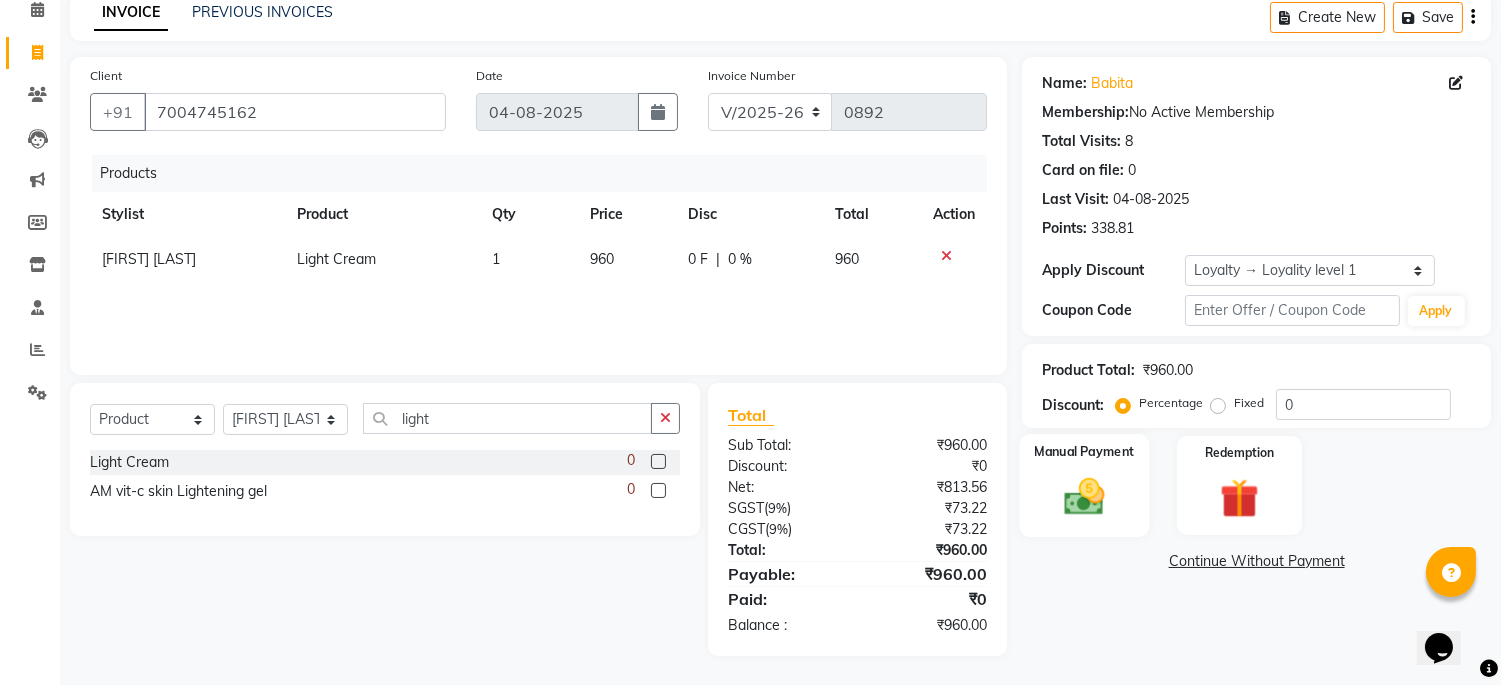 click 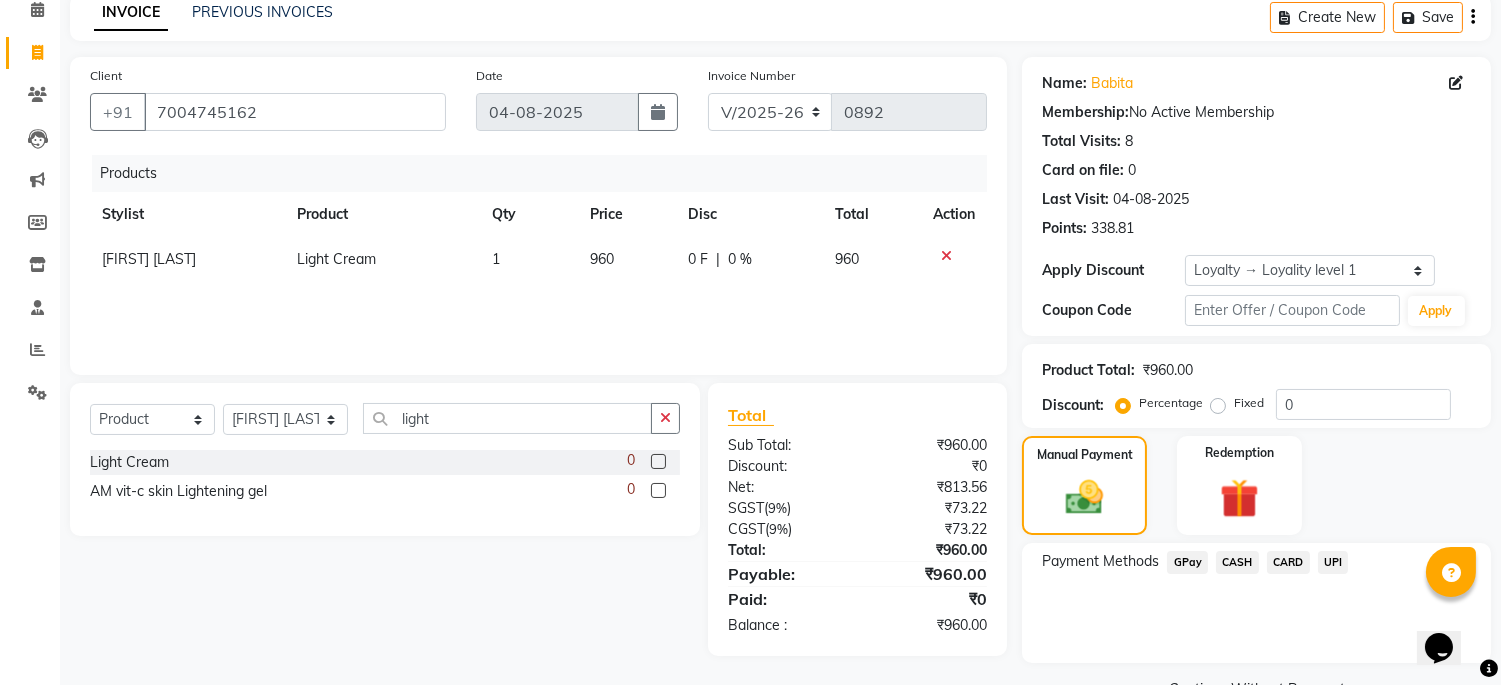 click on "CASH" 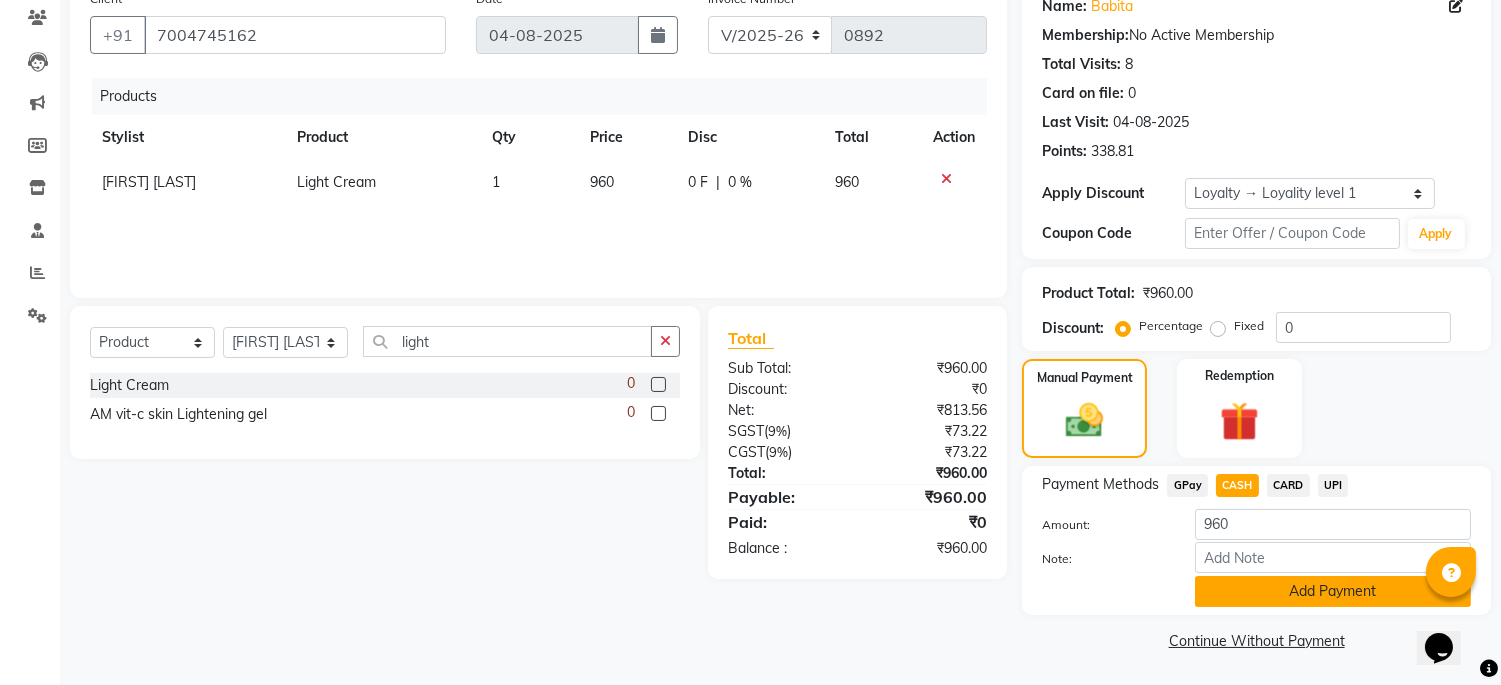 click on "Add Payment" 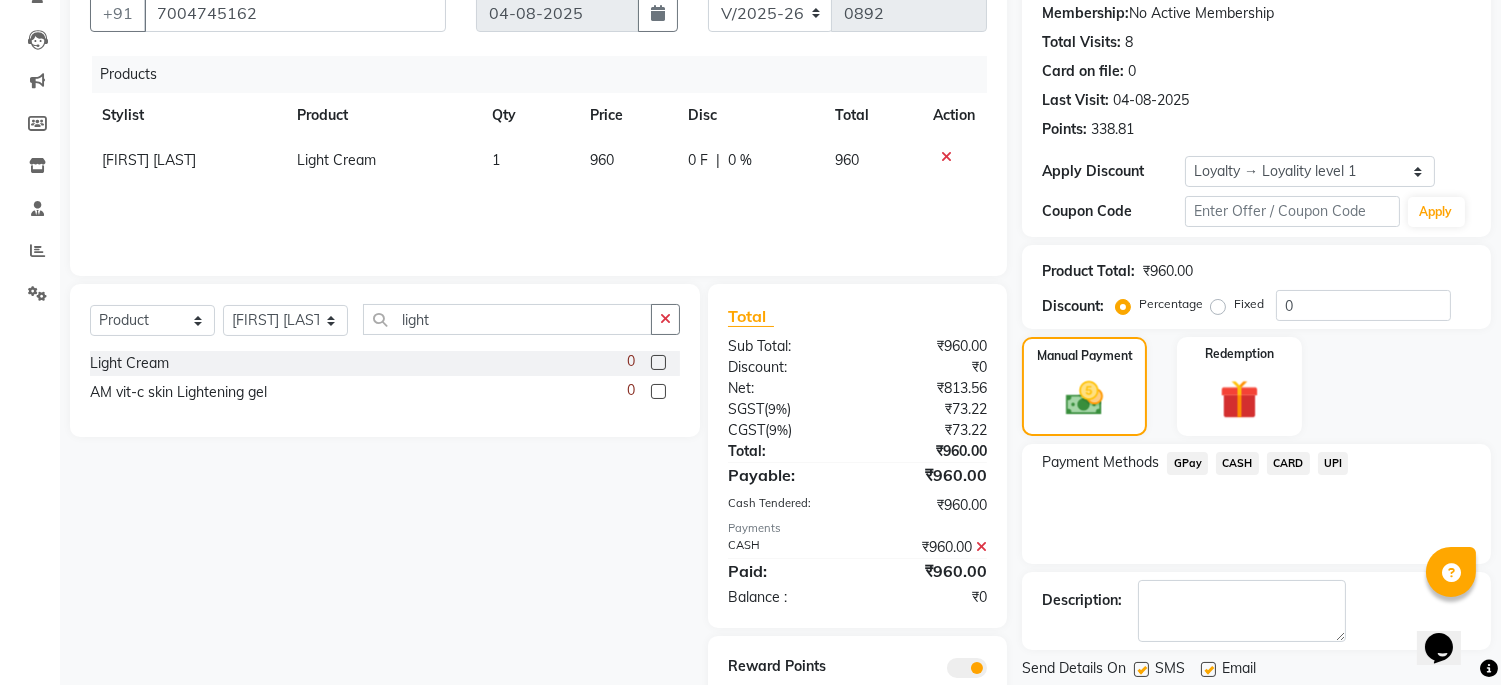scroll, scrollTop: 263, scrollLeft: 0, axis: vertical 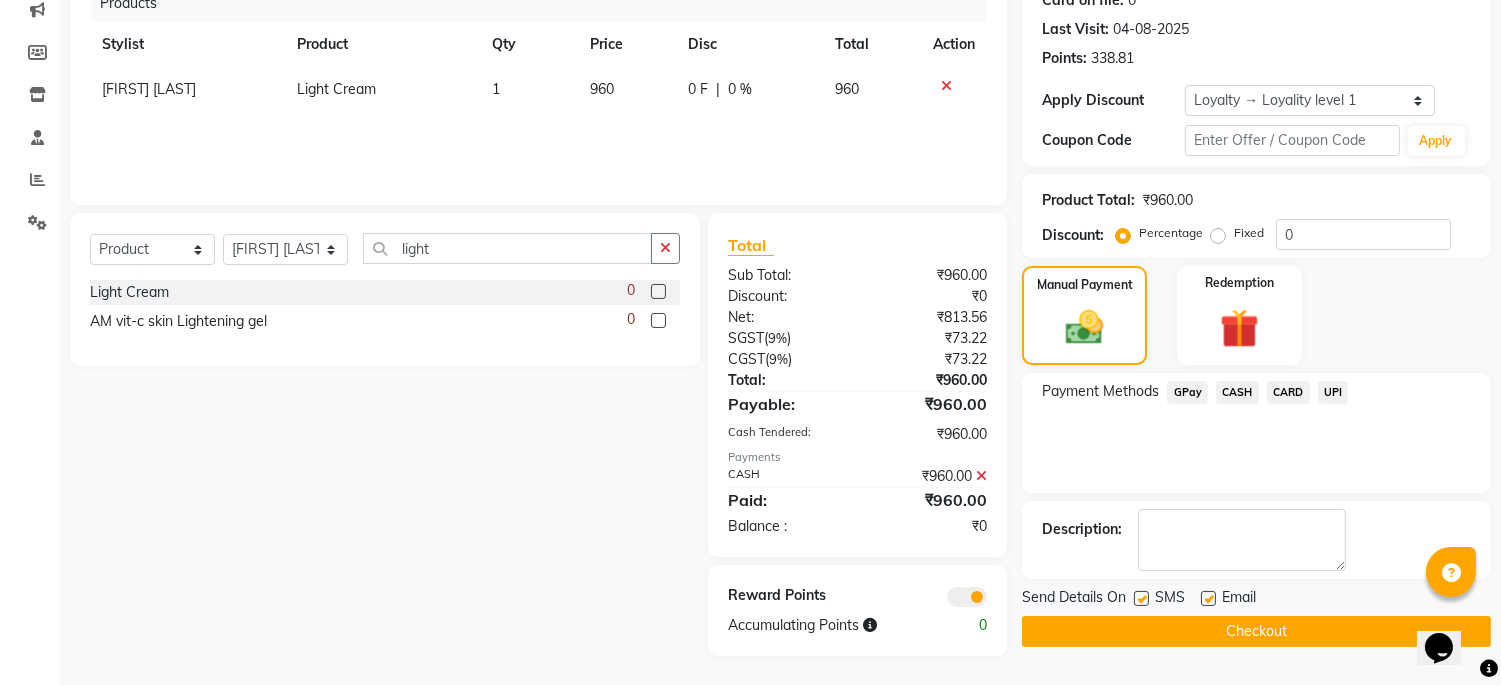 click on "Checkout" 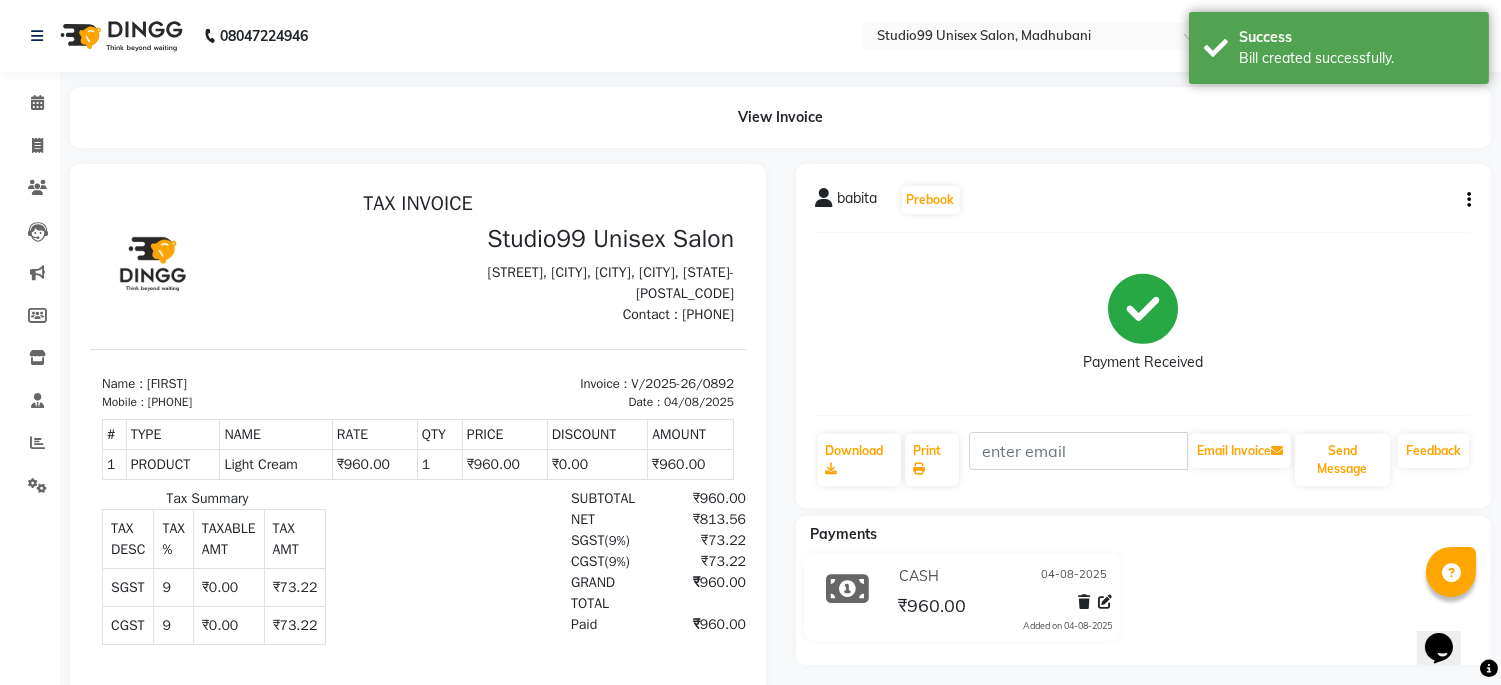 scroll, scrollTop: 0, scrollLeft: 0, axis: both 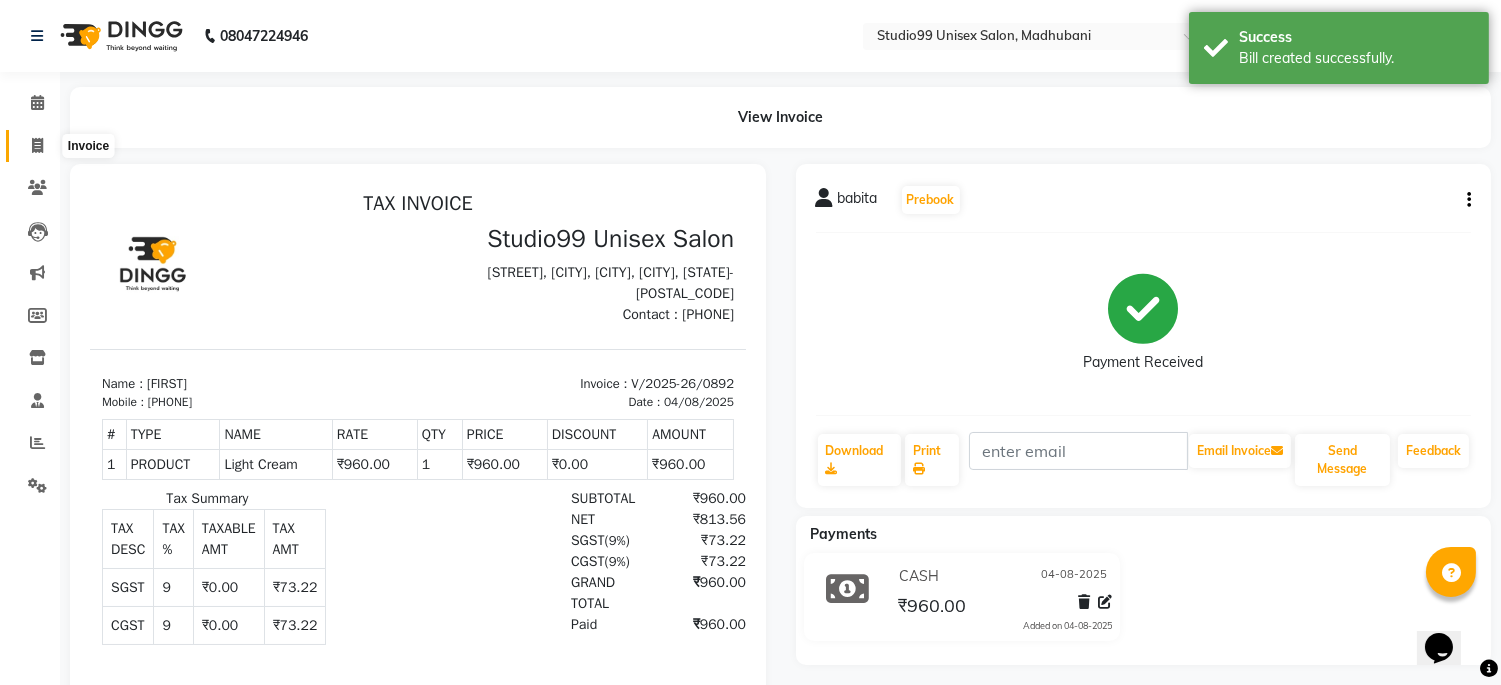 click 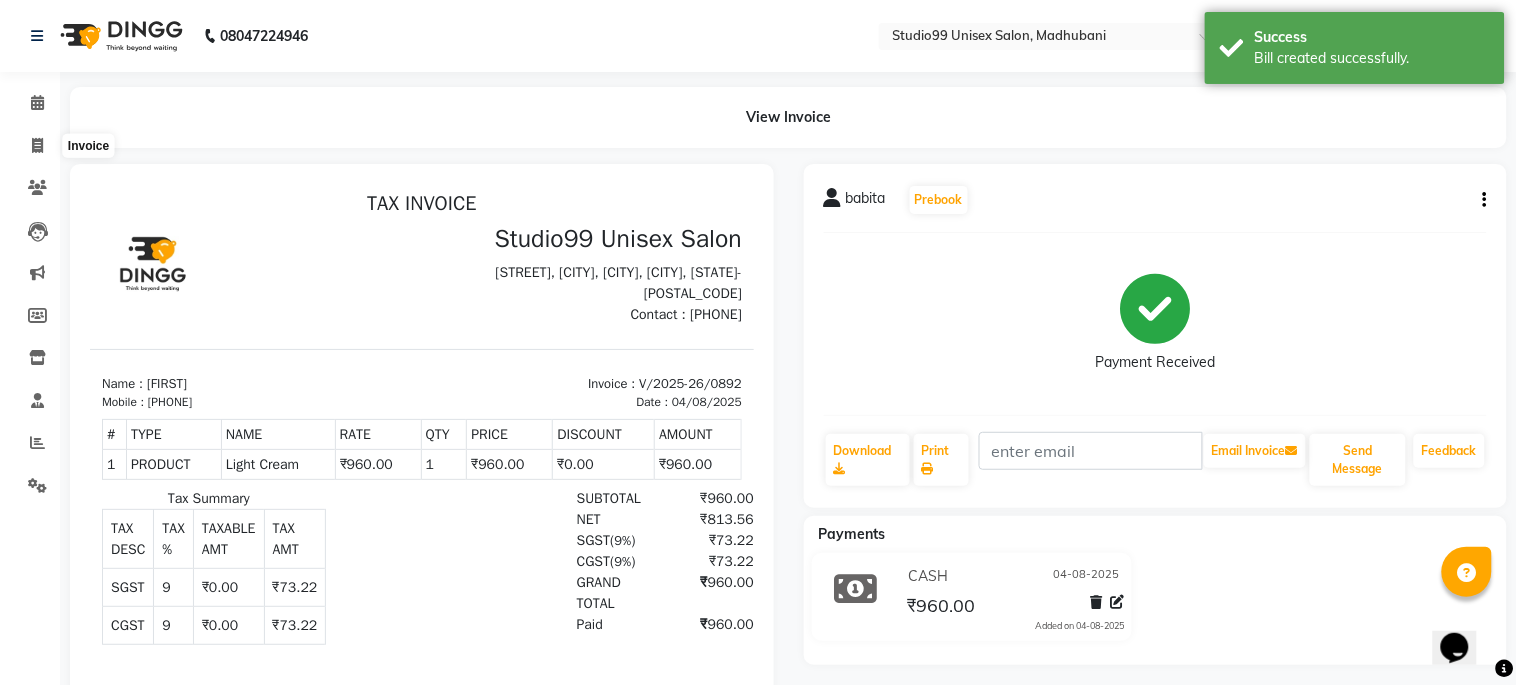 select on "service" 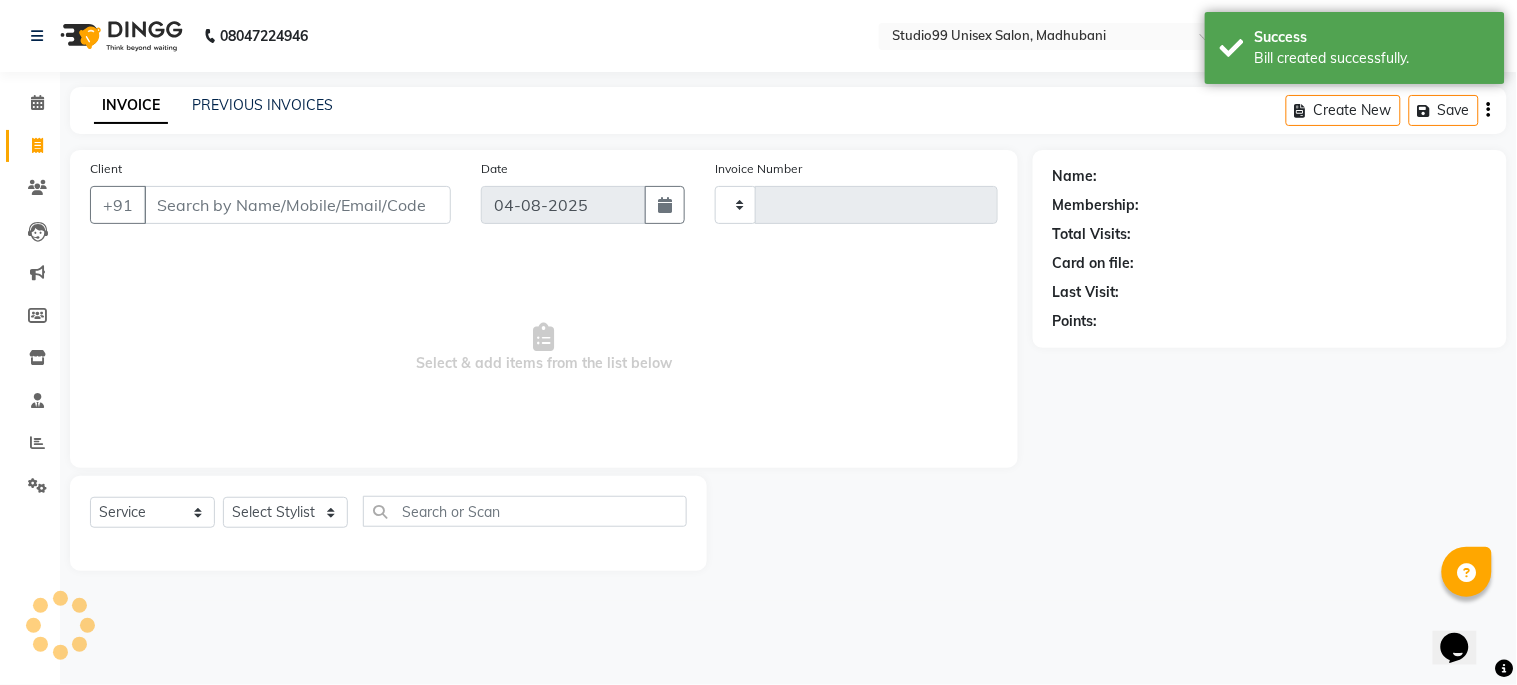 type on "0893" 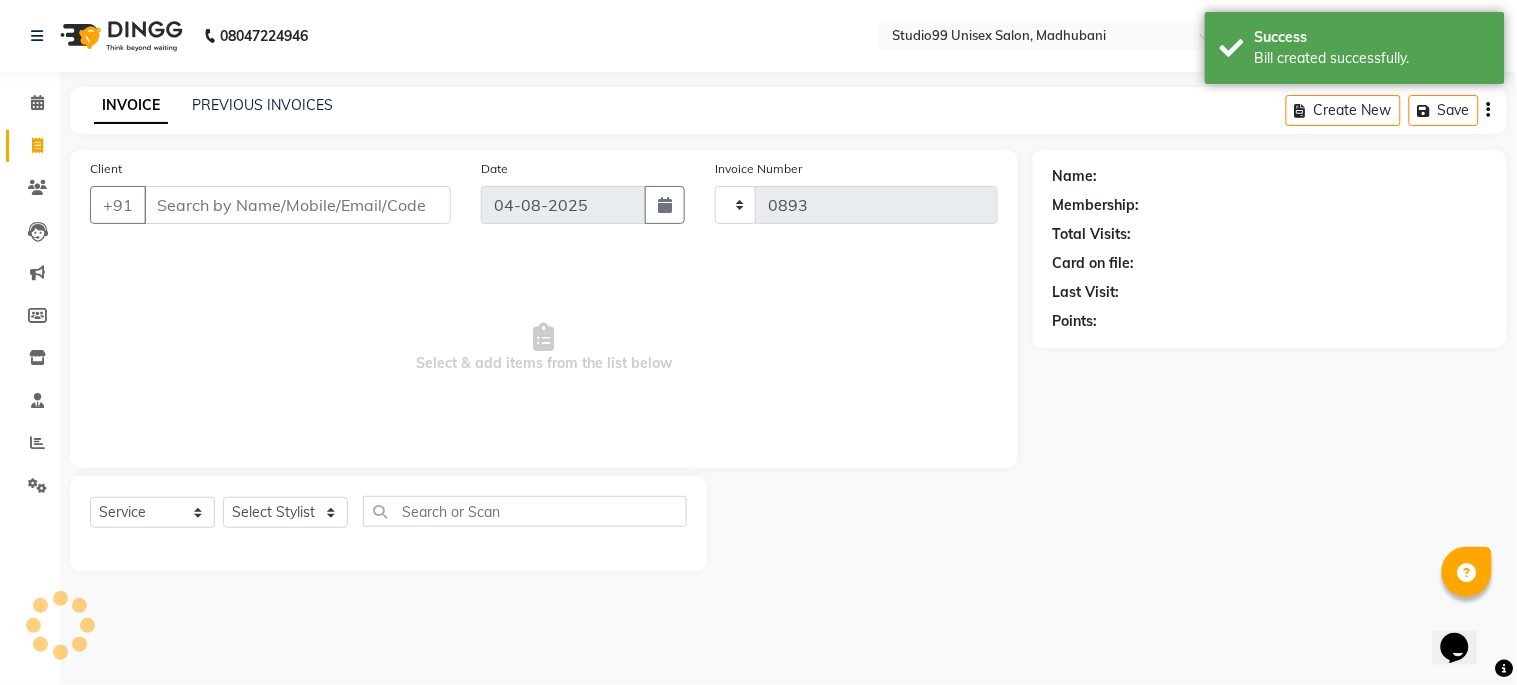 select on "6061" 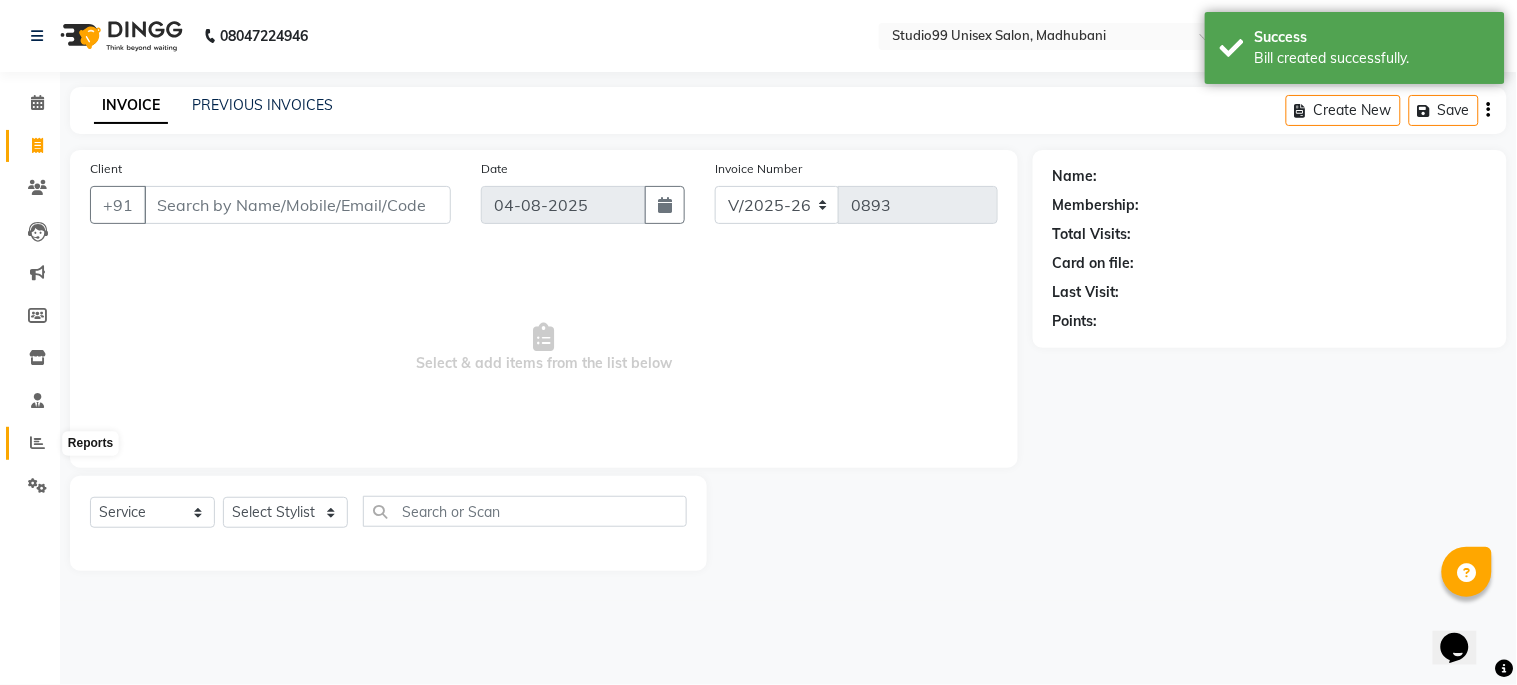 click 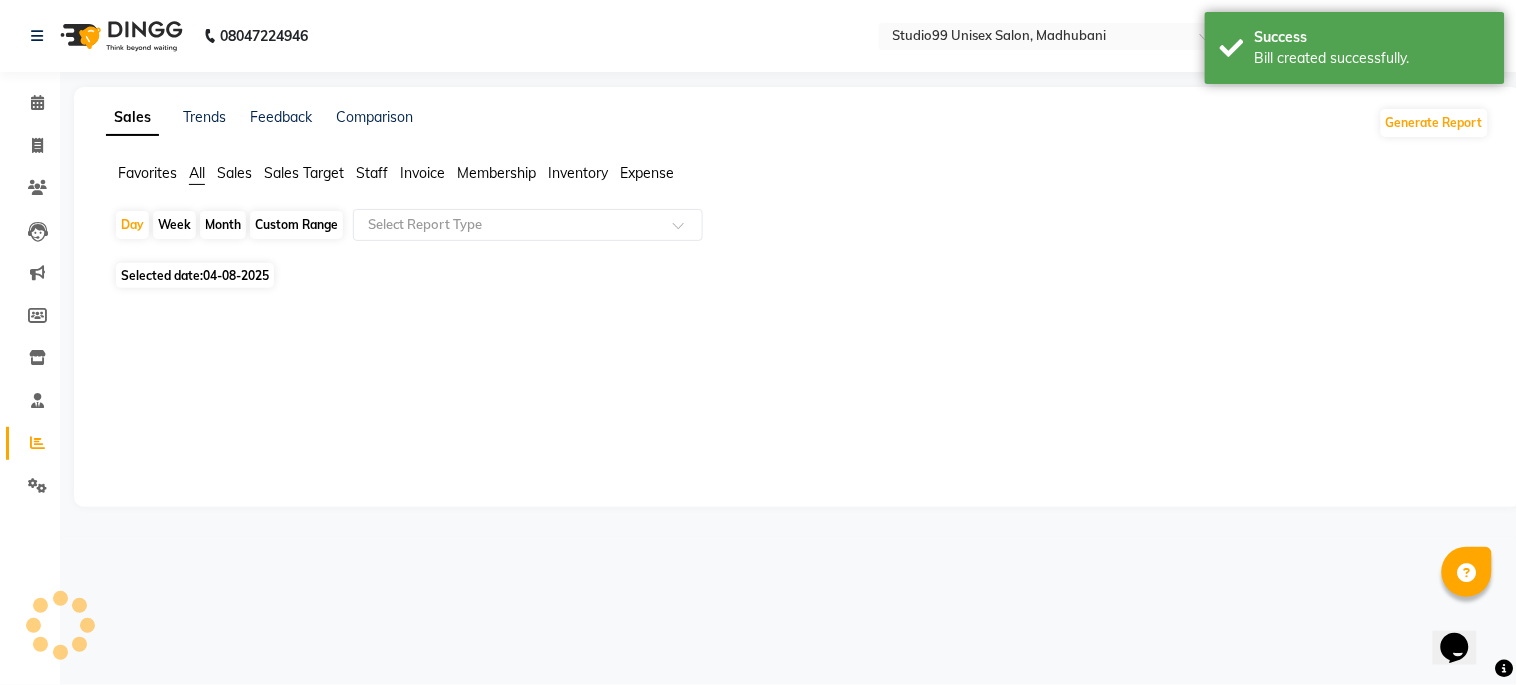 click on "Sales" 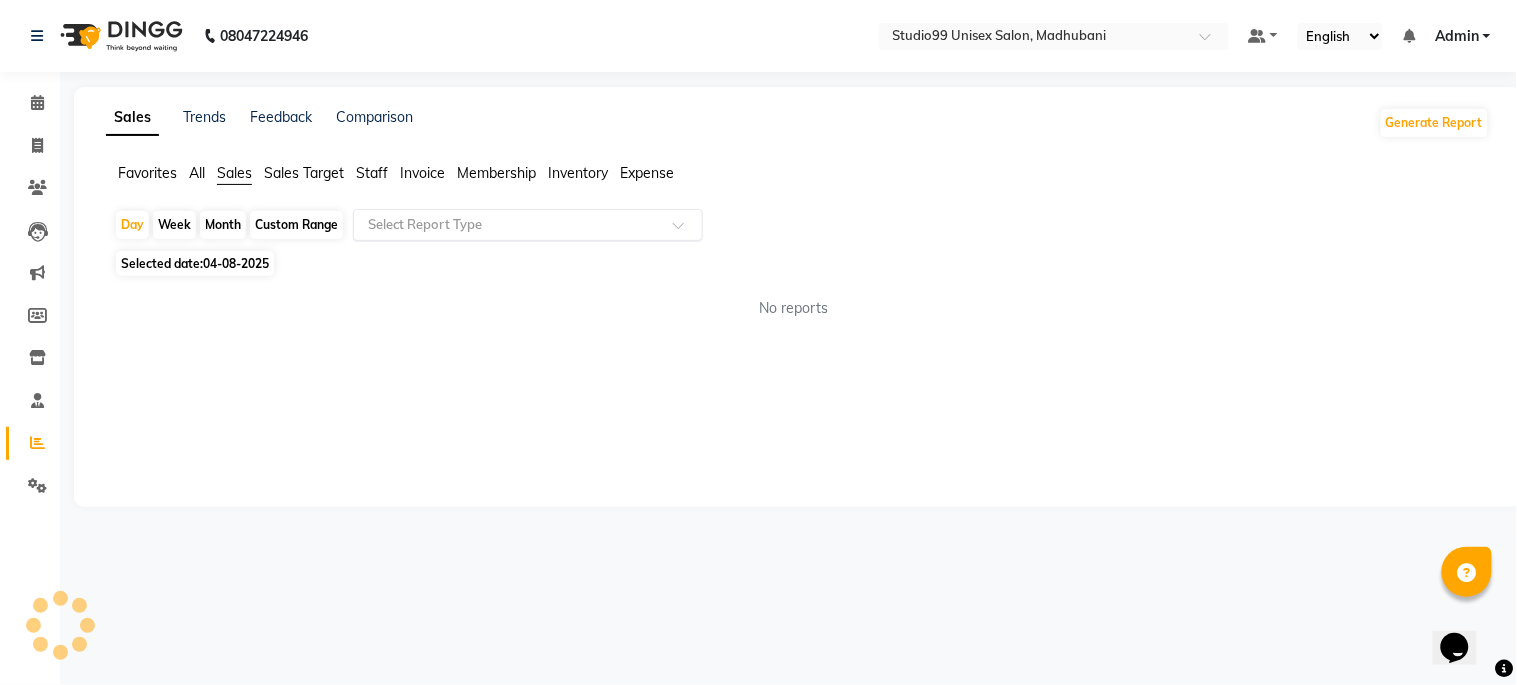 click on "Select Report Type" 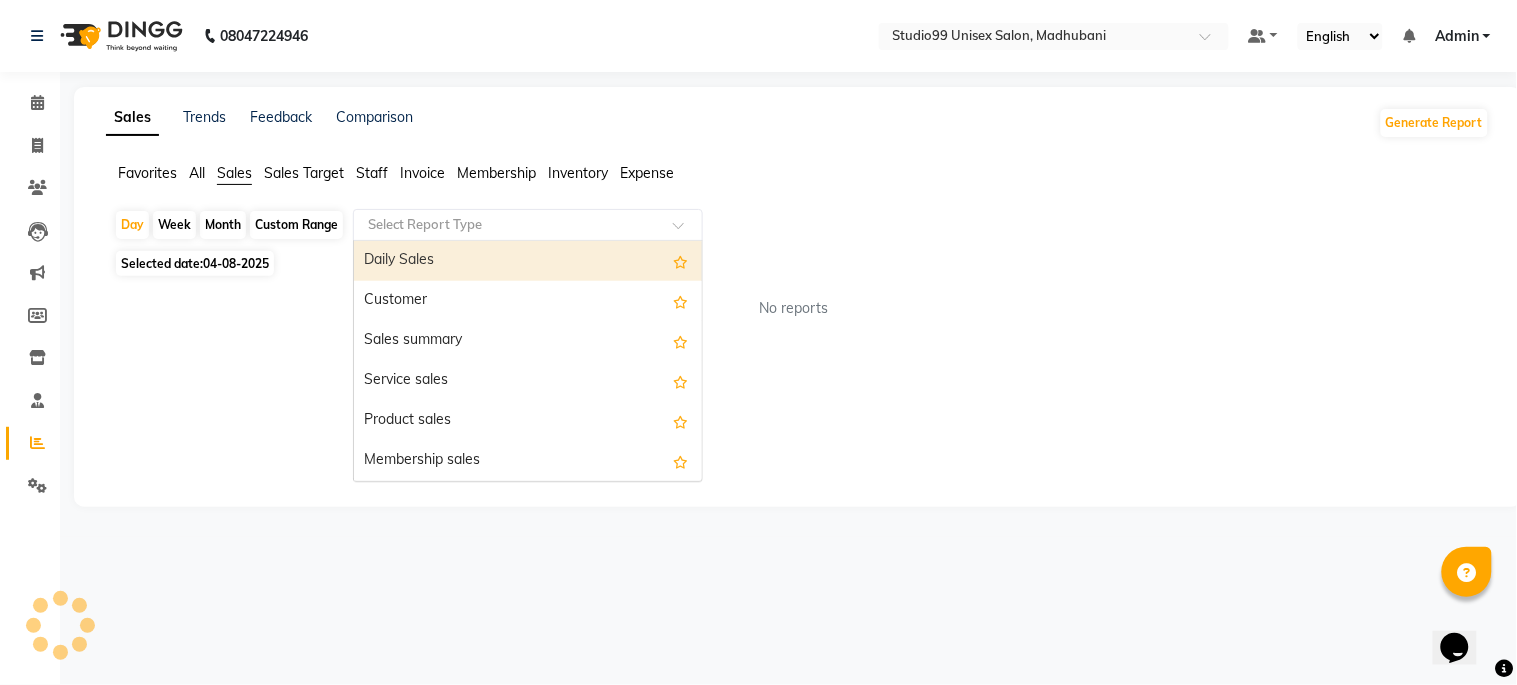 click on "Daily Sales" at bounding box center [528, 261] 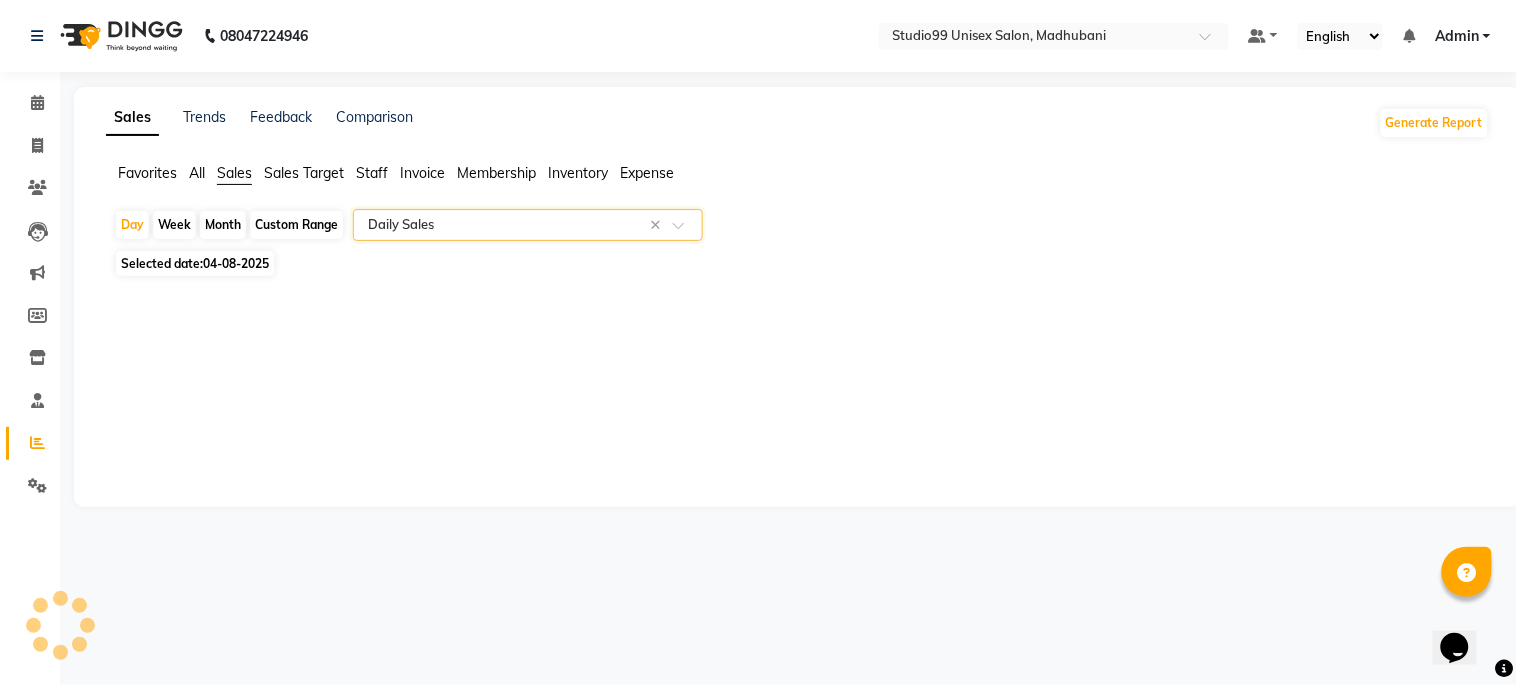 select on "csv" 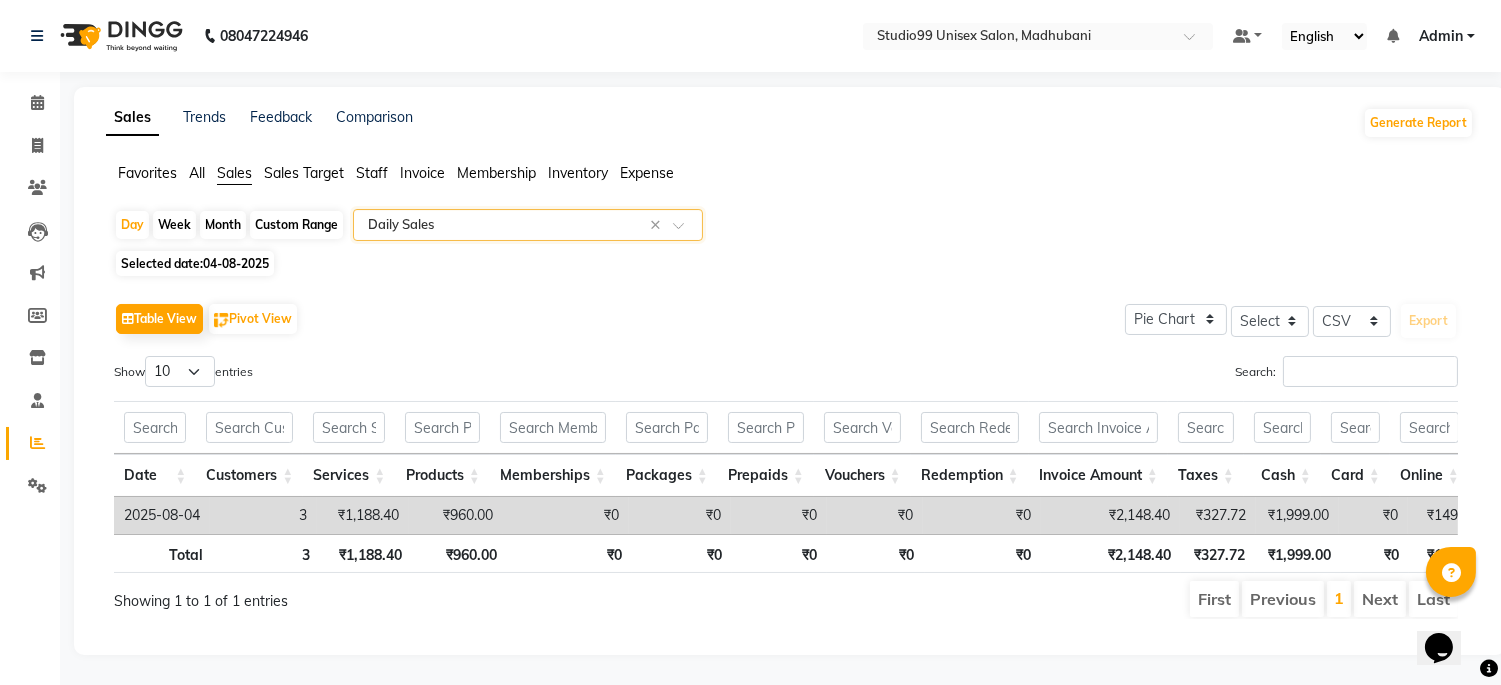 scroll, scrollTop: 0, scrollLeft: 900, axis: horizontal 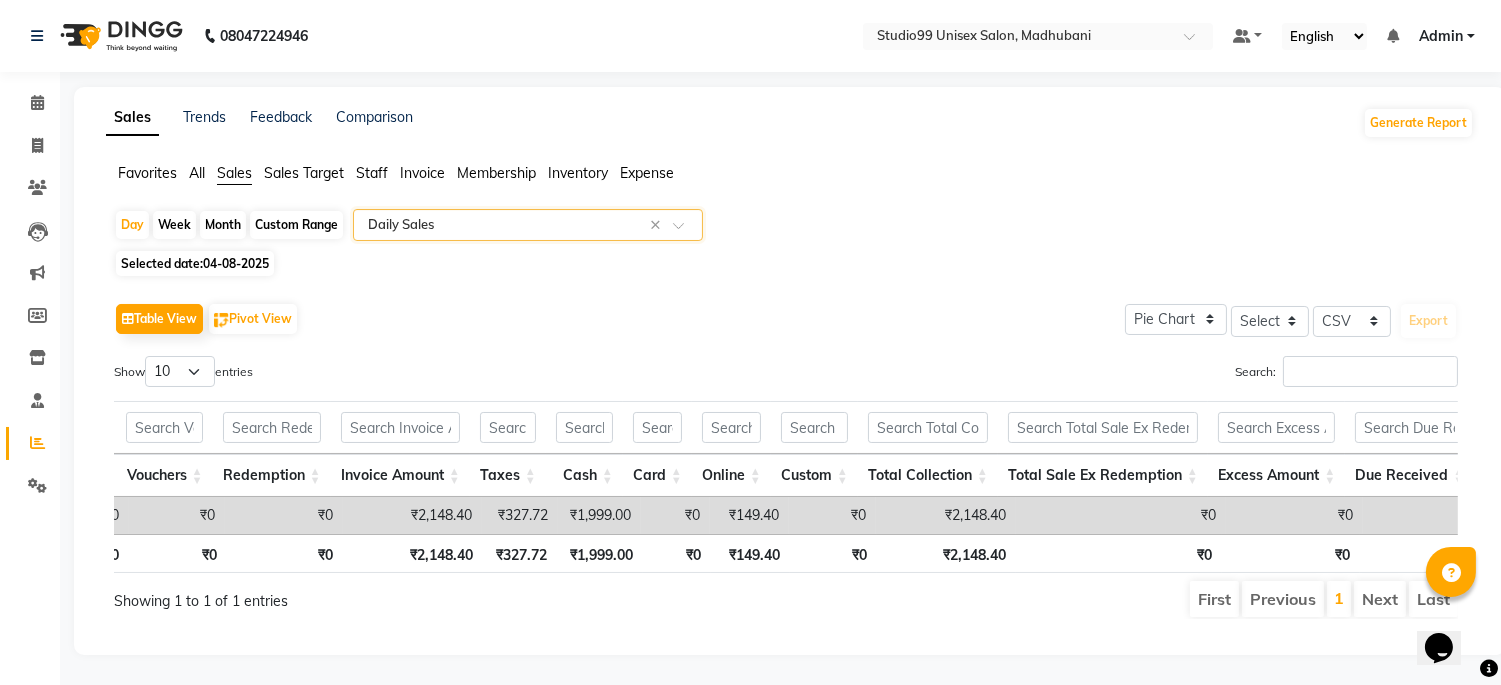 click on "Table View   Pivot View  Pie Chart Bar Chart Select Select CSV PDF  Export" 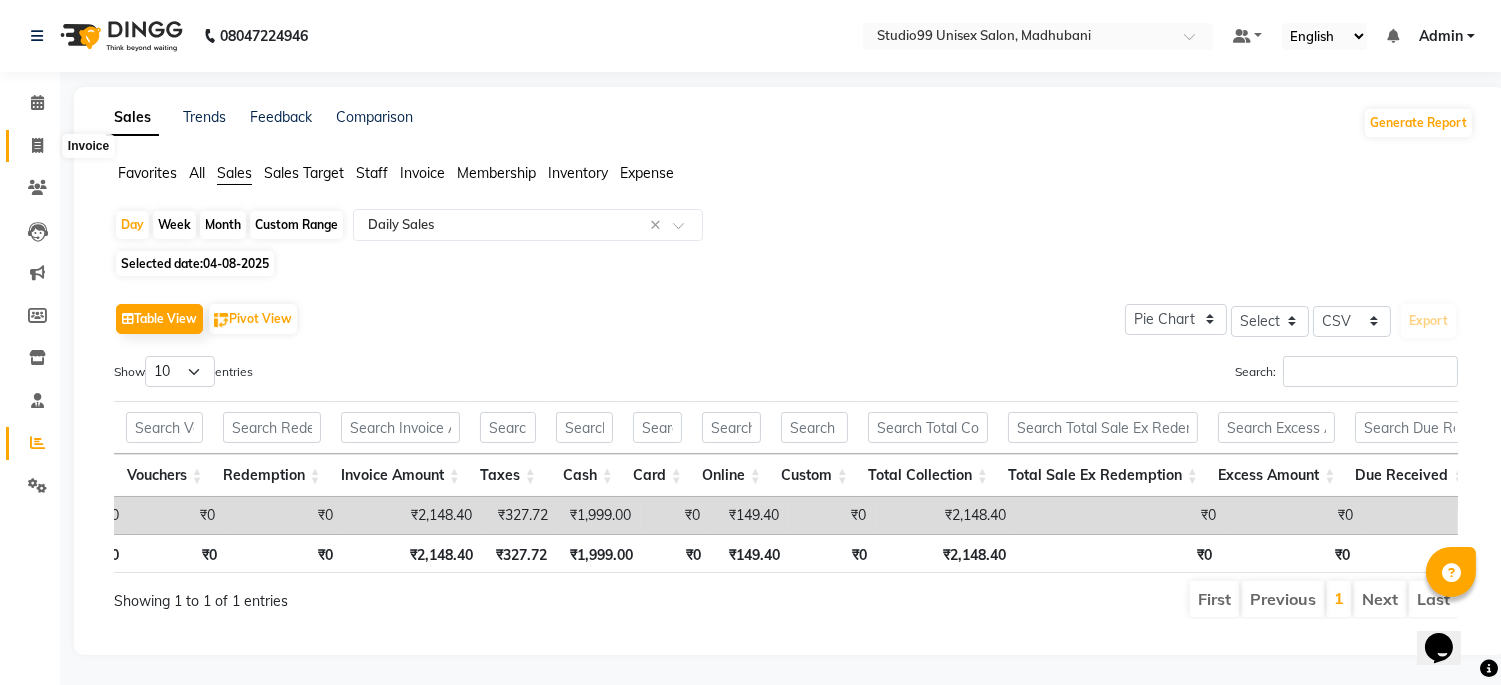 click 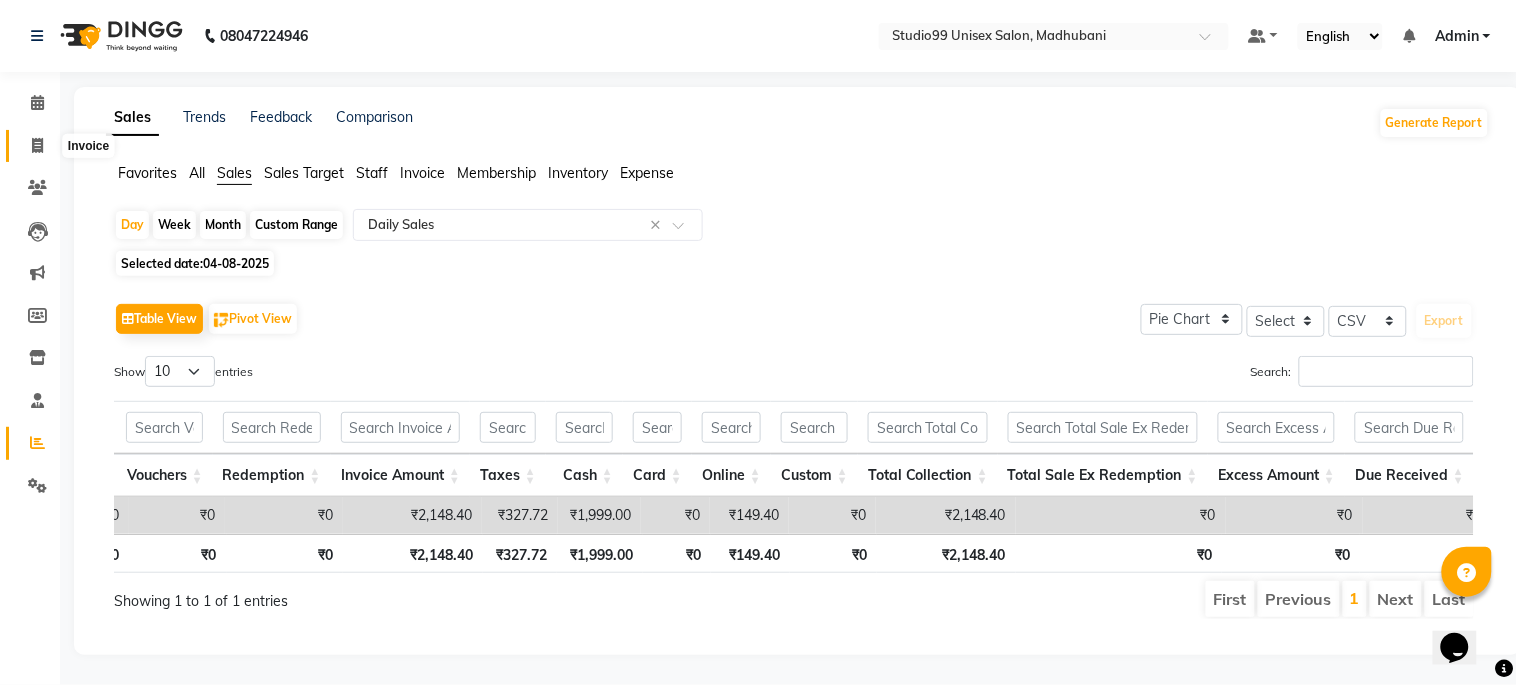 select on "service" 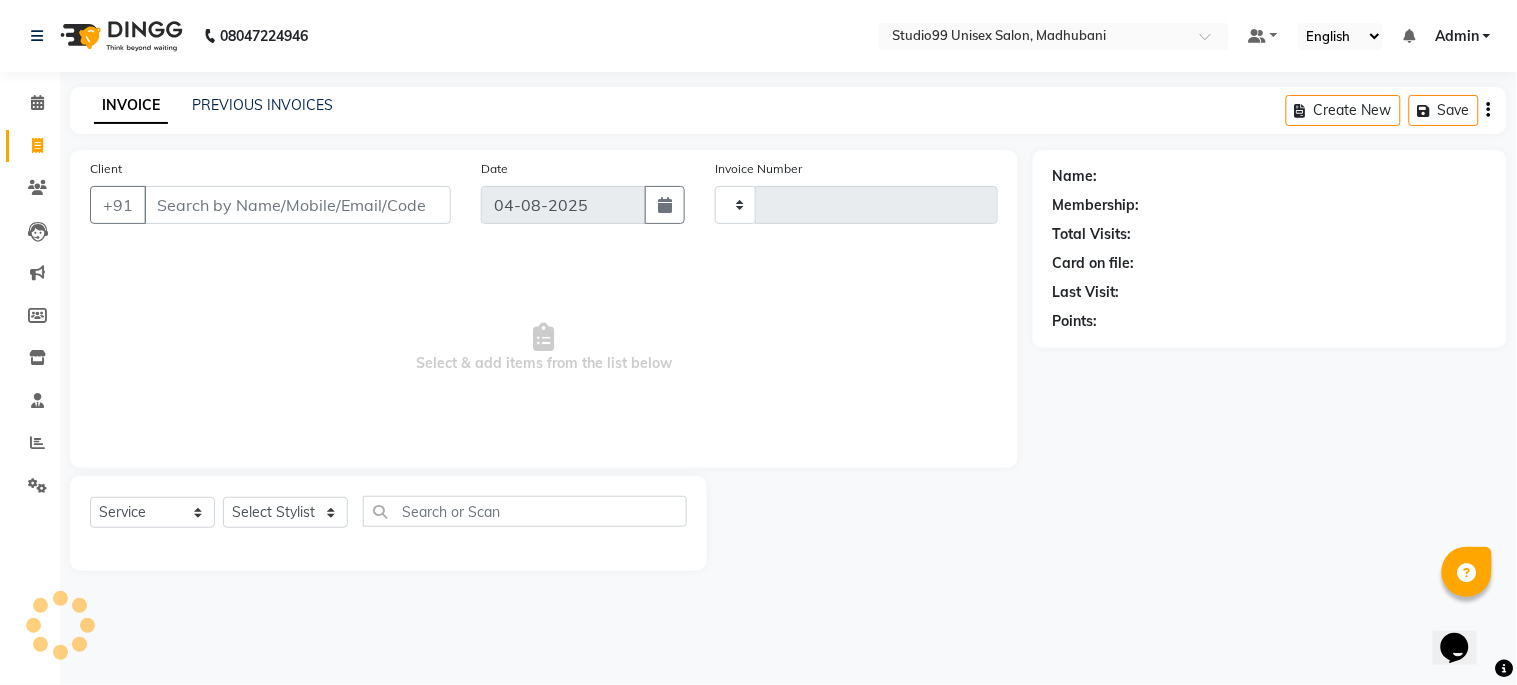 type on "0893" 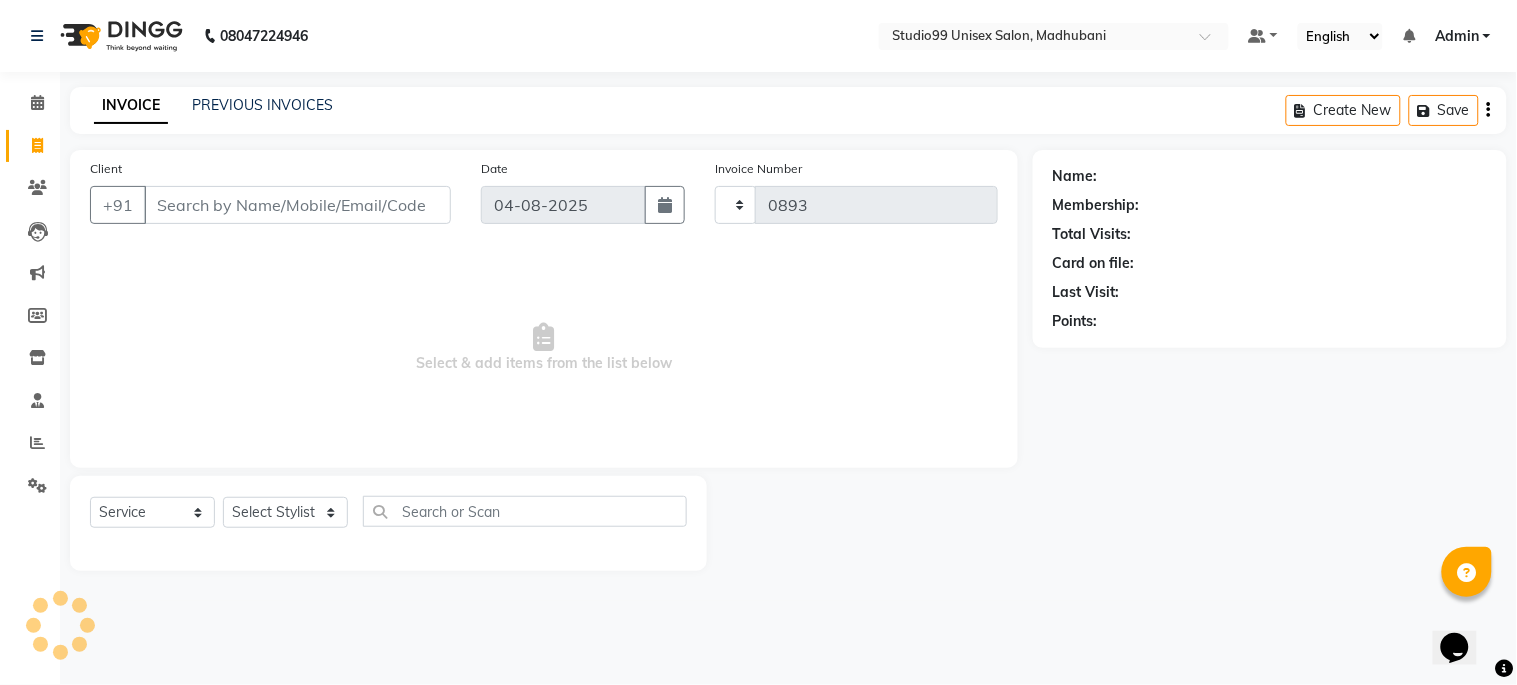 select on "6061" 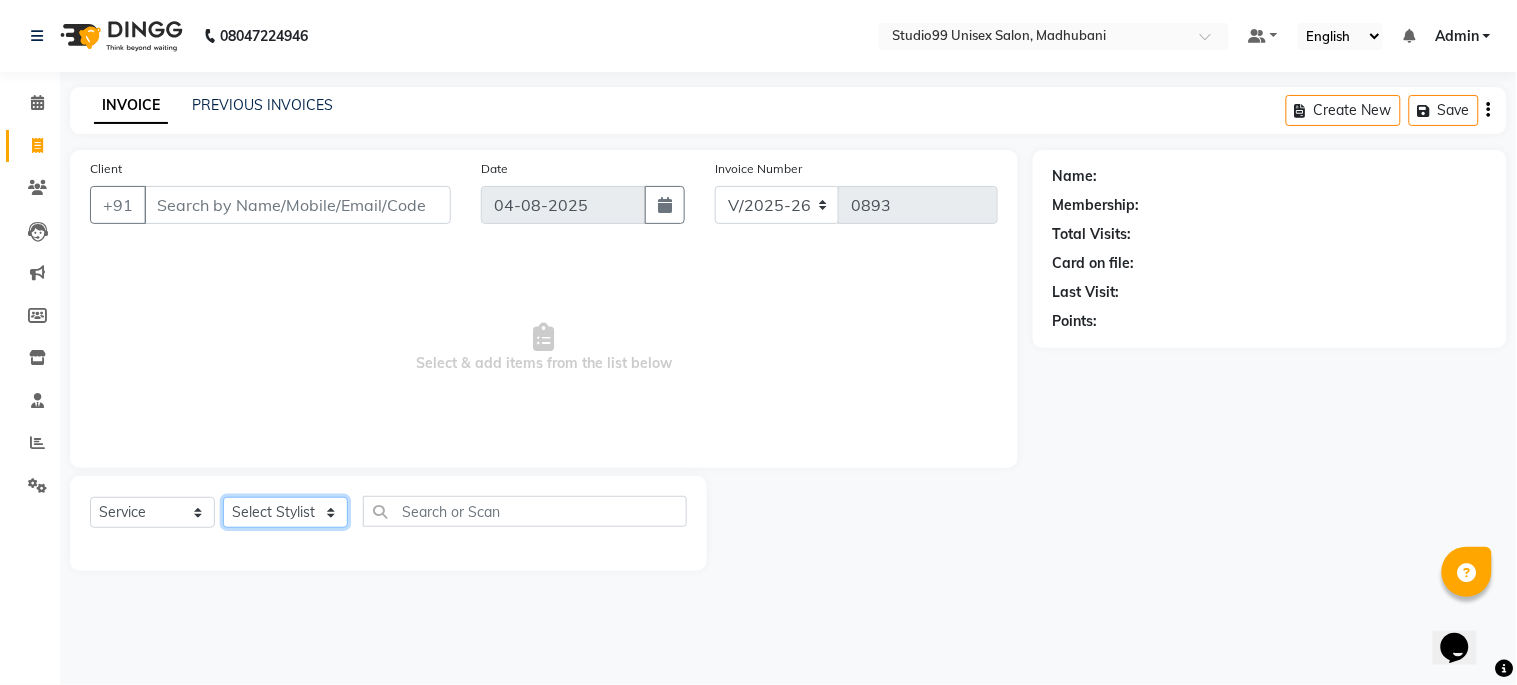 click on "Select Stylist Admin [FIRST] [LAST] [FIRST] [LAST] [FIRST] [LAST] [FIRST] [LAST] [FIRST] [LAST]" 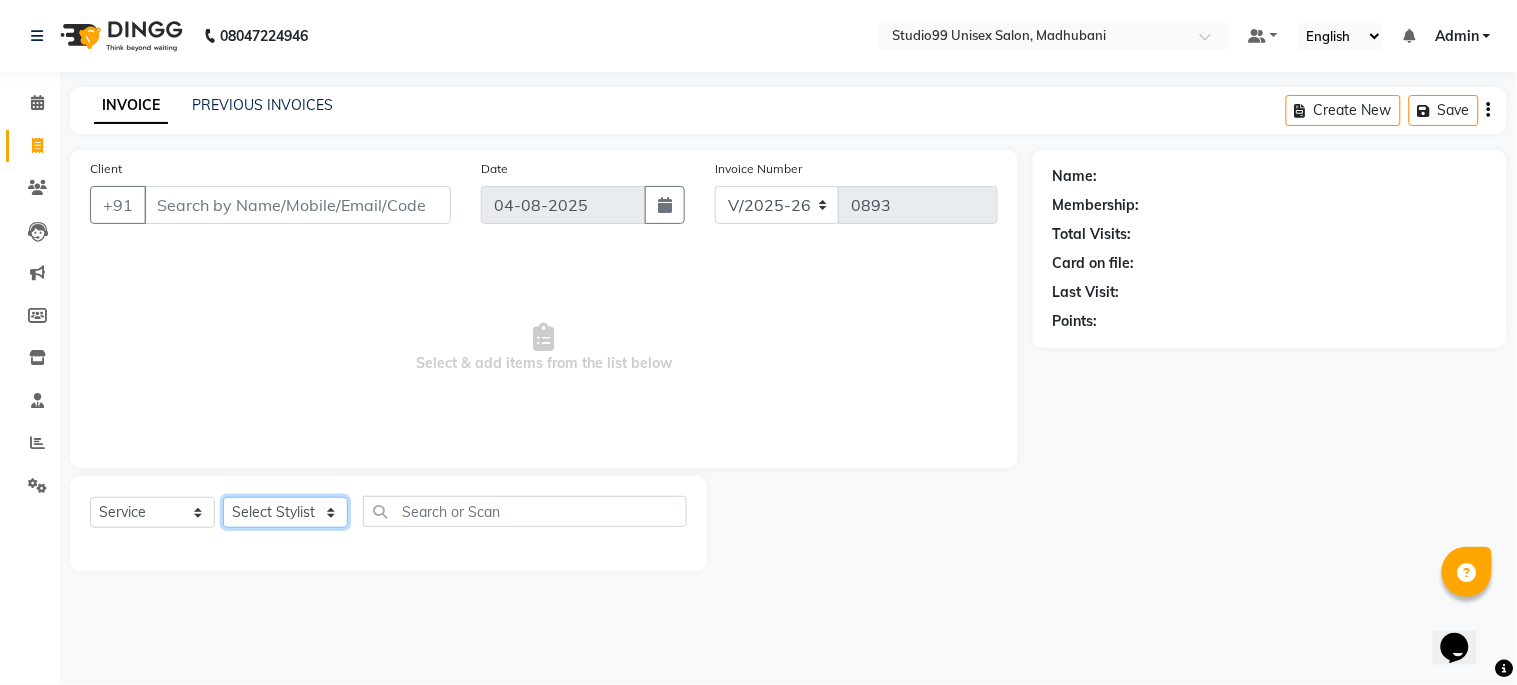 select on "63337" 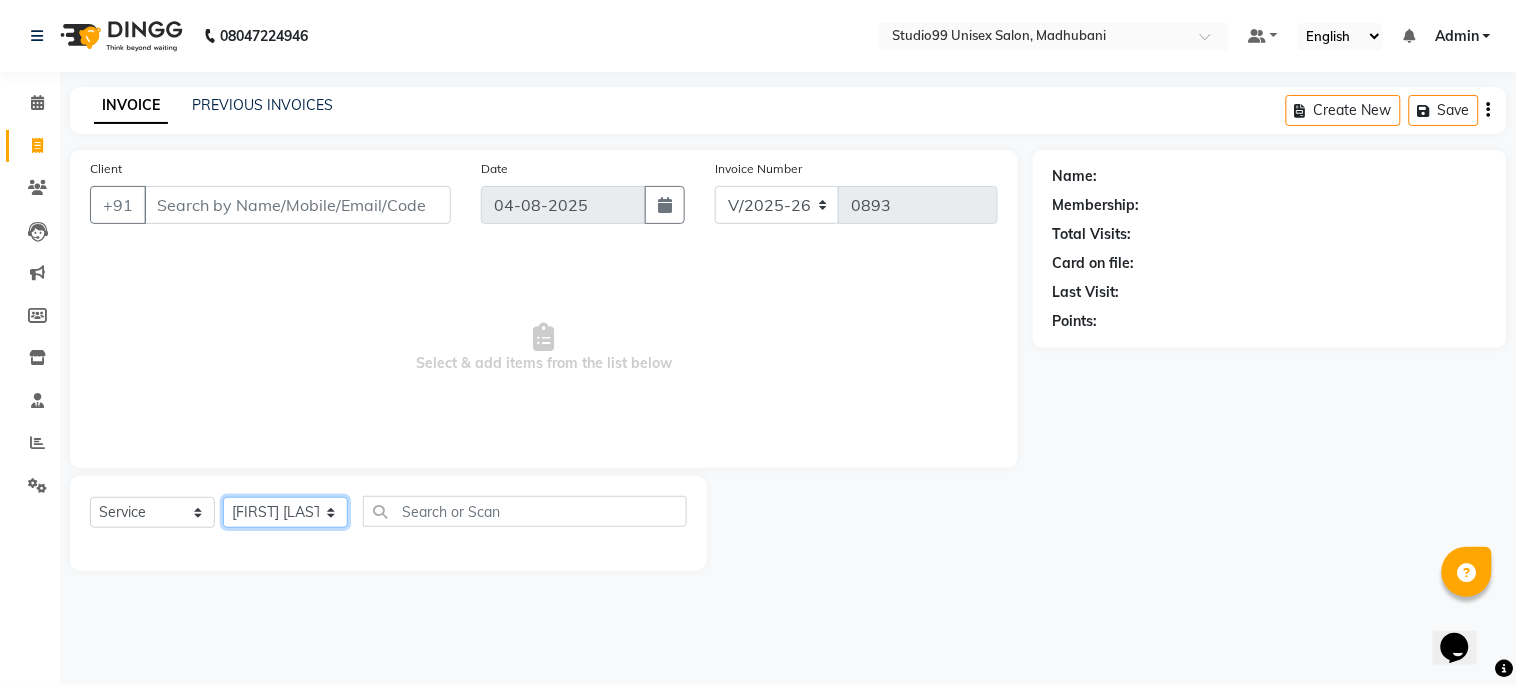 click on "Select Stylist Admin [FIRST] [LAST] [FIRST] [LAST] [FIRST] [LAST] [FIRST] [LAST] [FIRST] [LAST]" 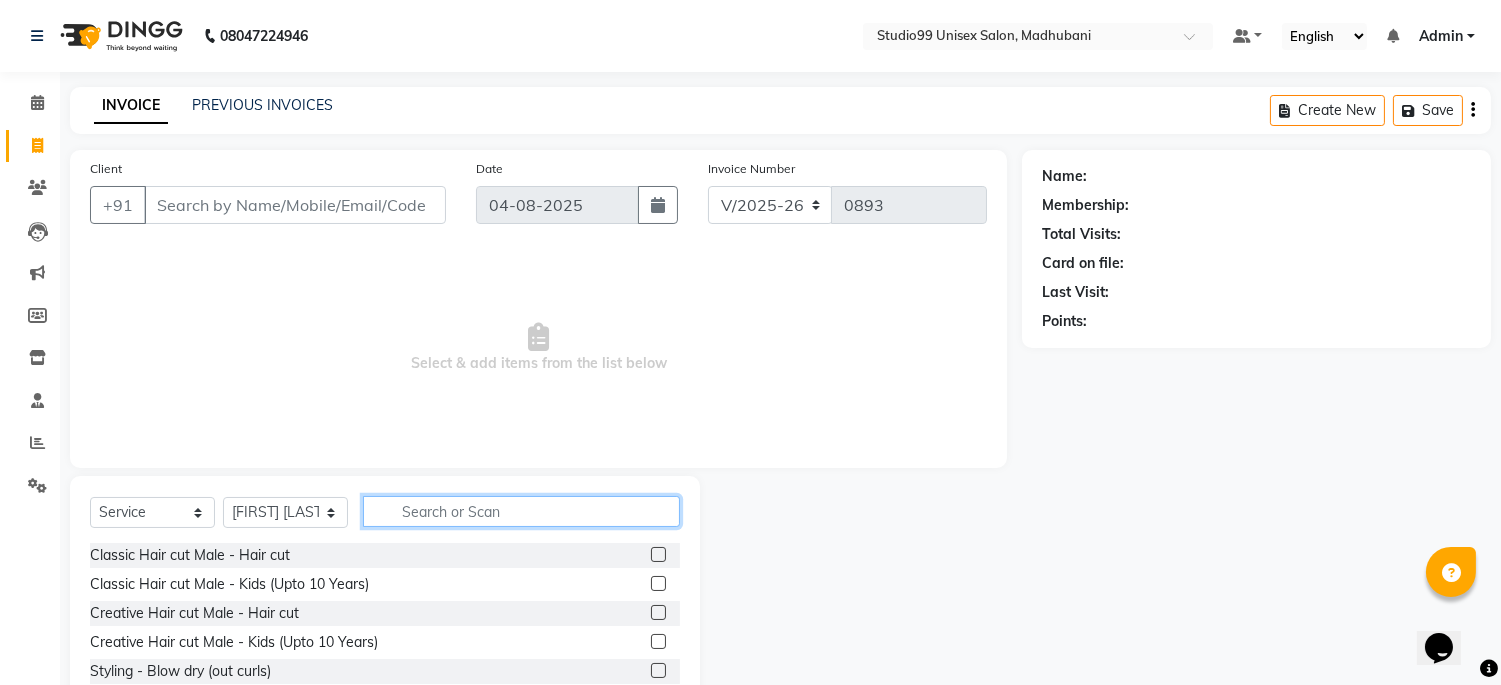 click 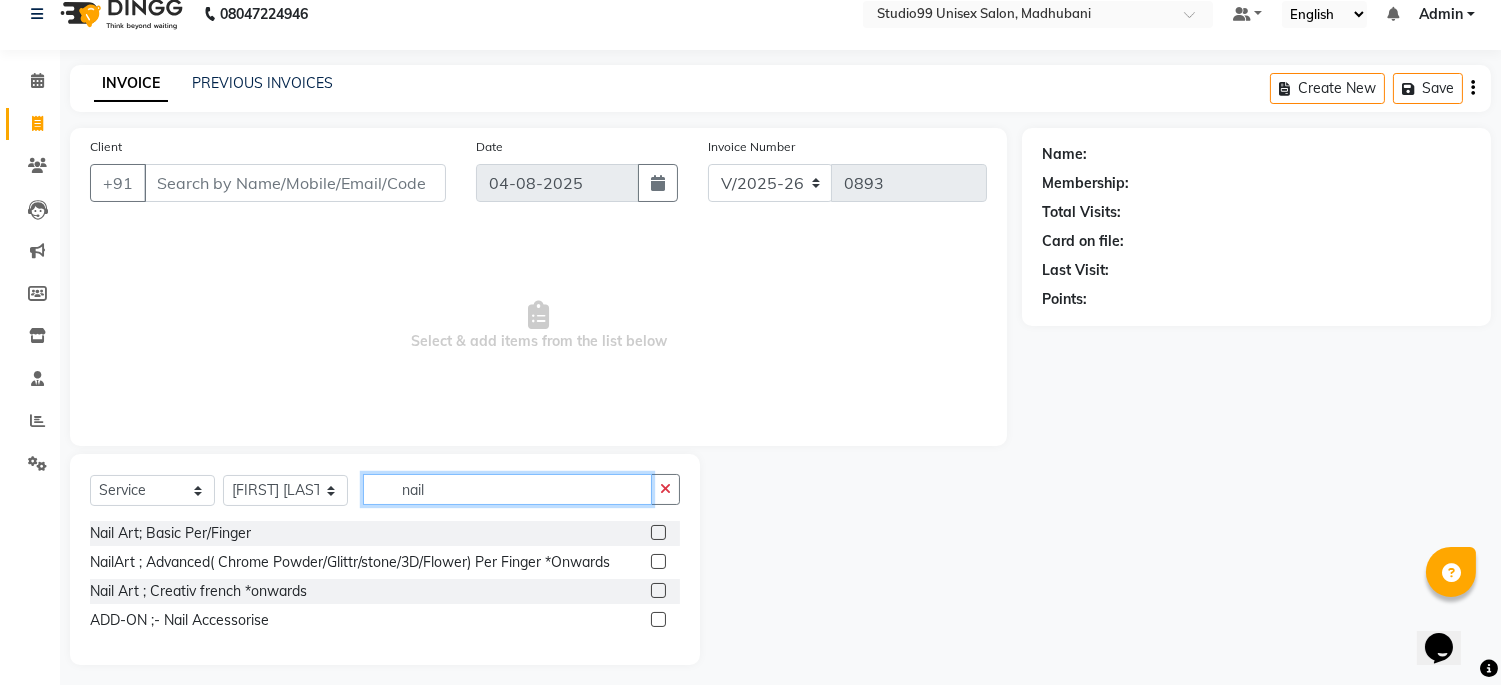 scroll, scrollTop: 32, scrollLeft: 0, axis: vertical 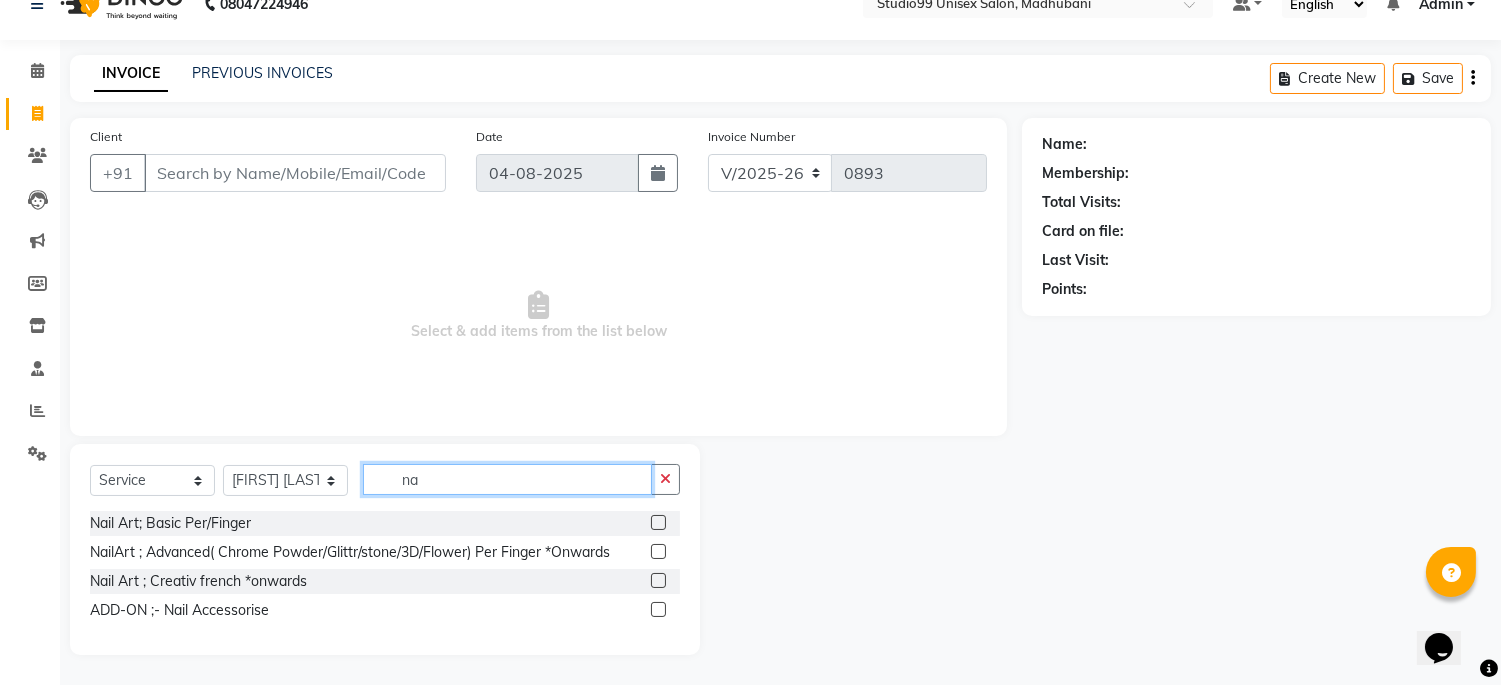 type on "n" 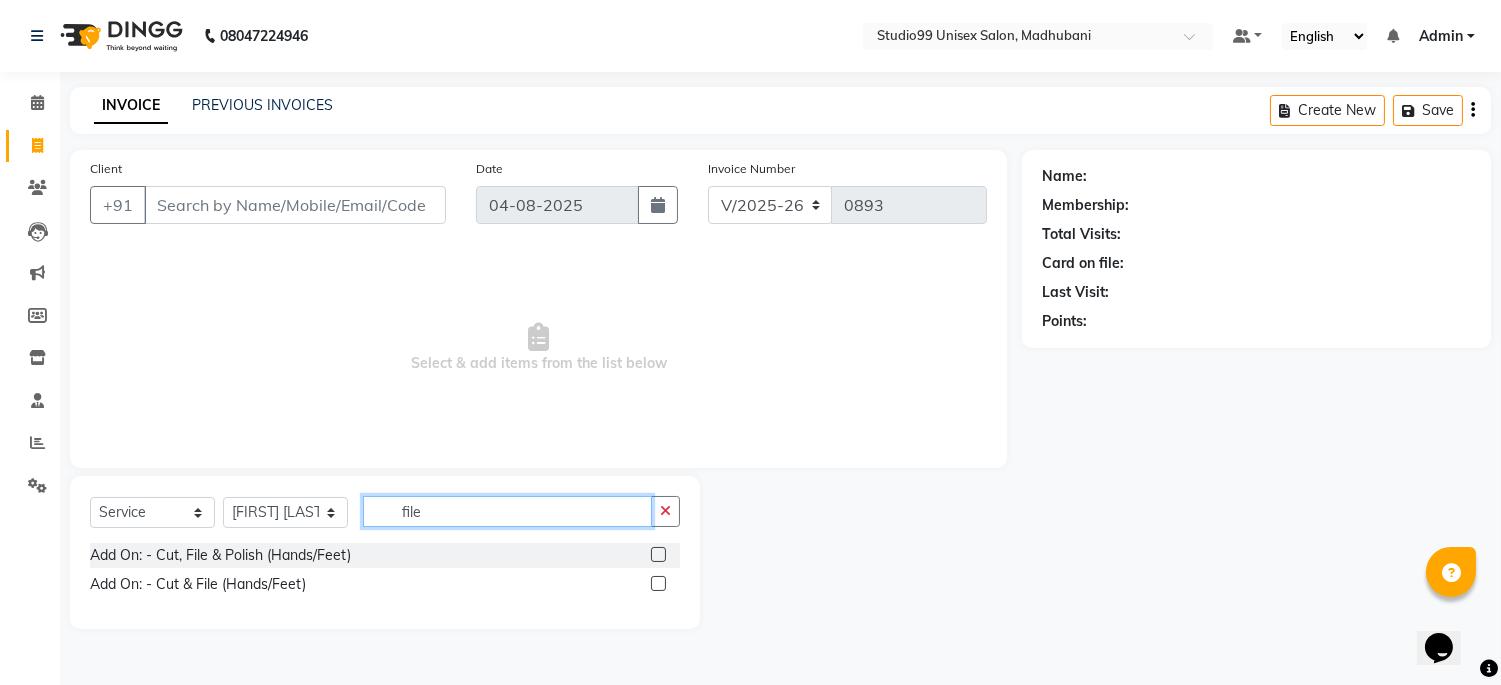scroll, scrollTop: 0, scrollLeft: 0, axis: both 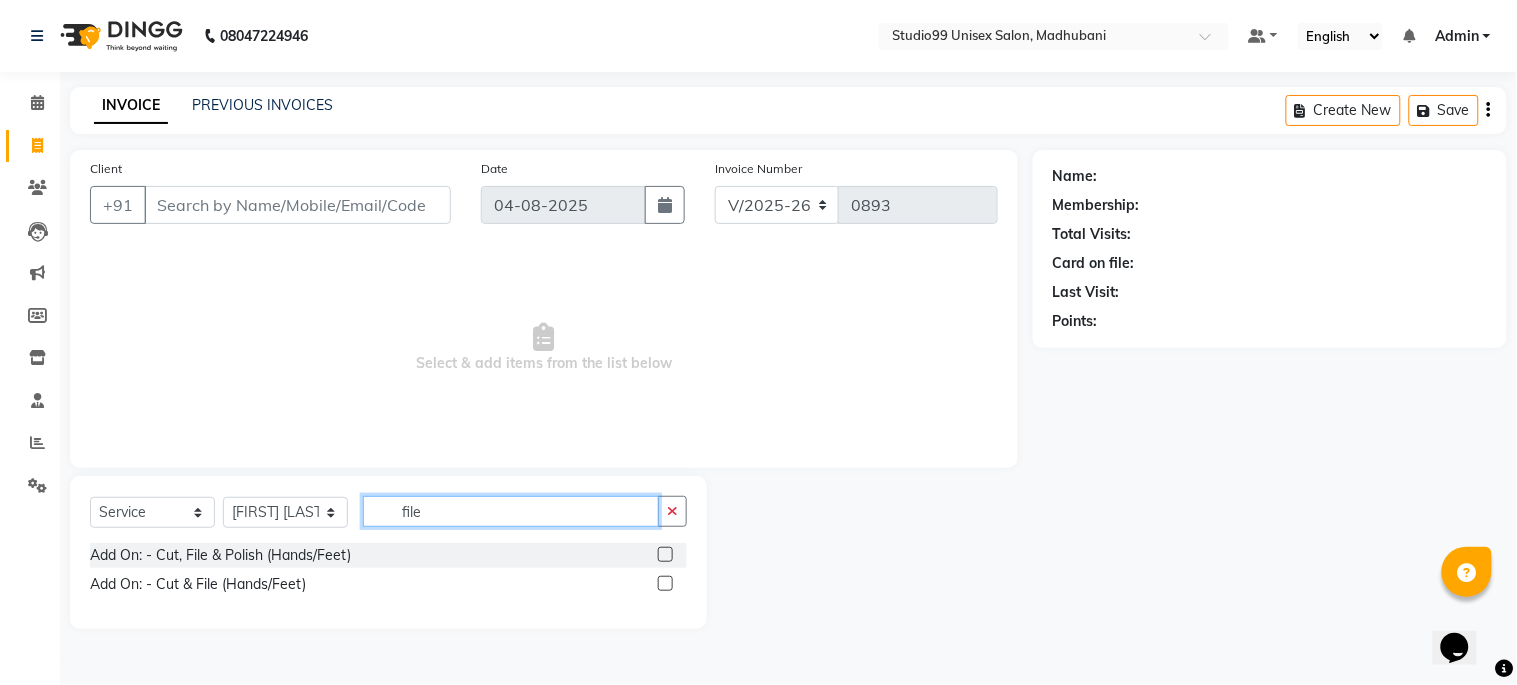 type on "file" 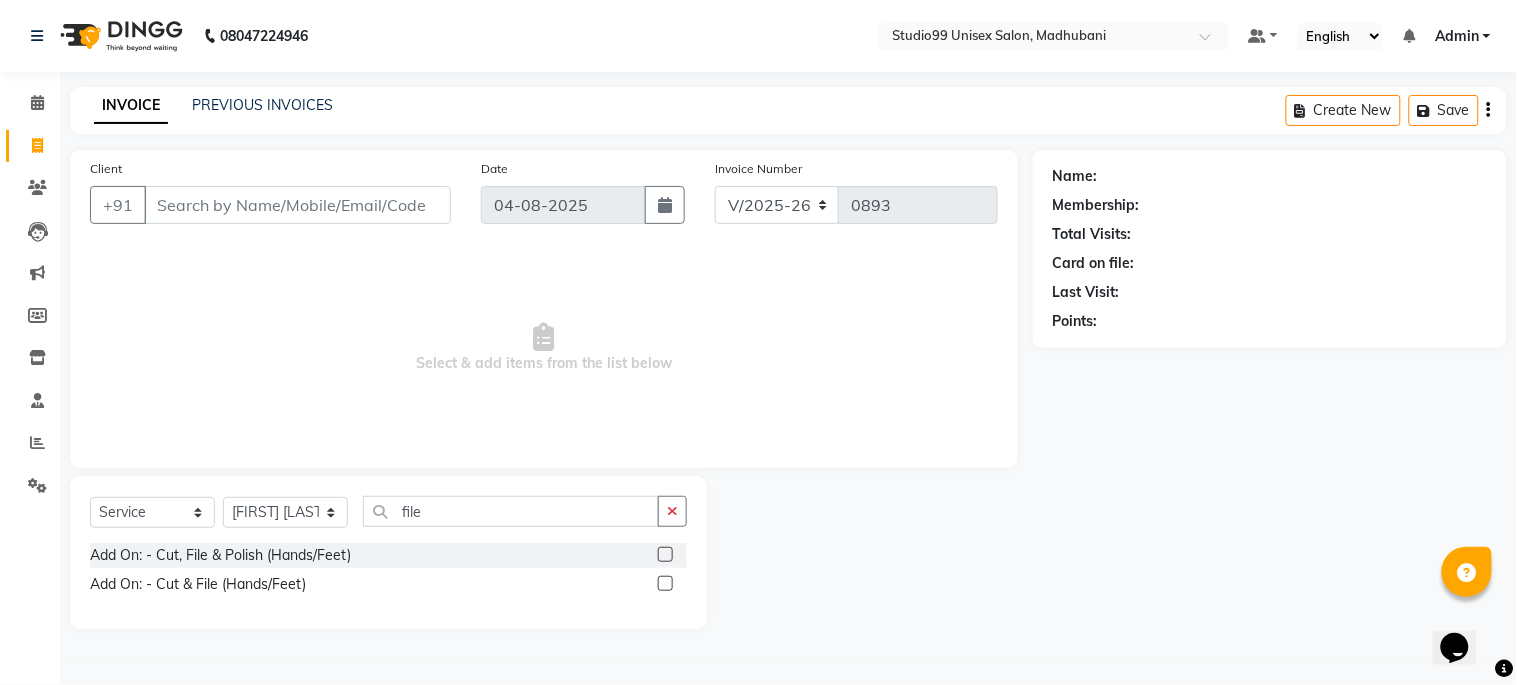 click 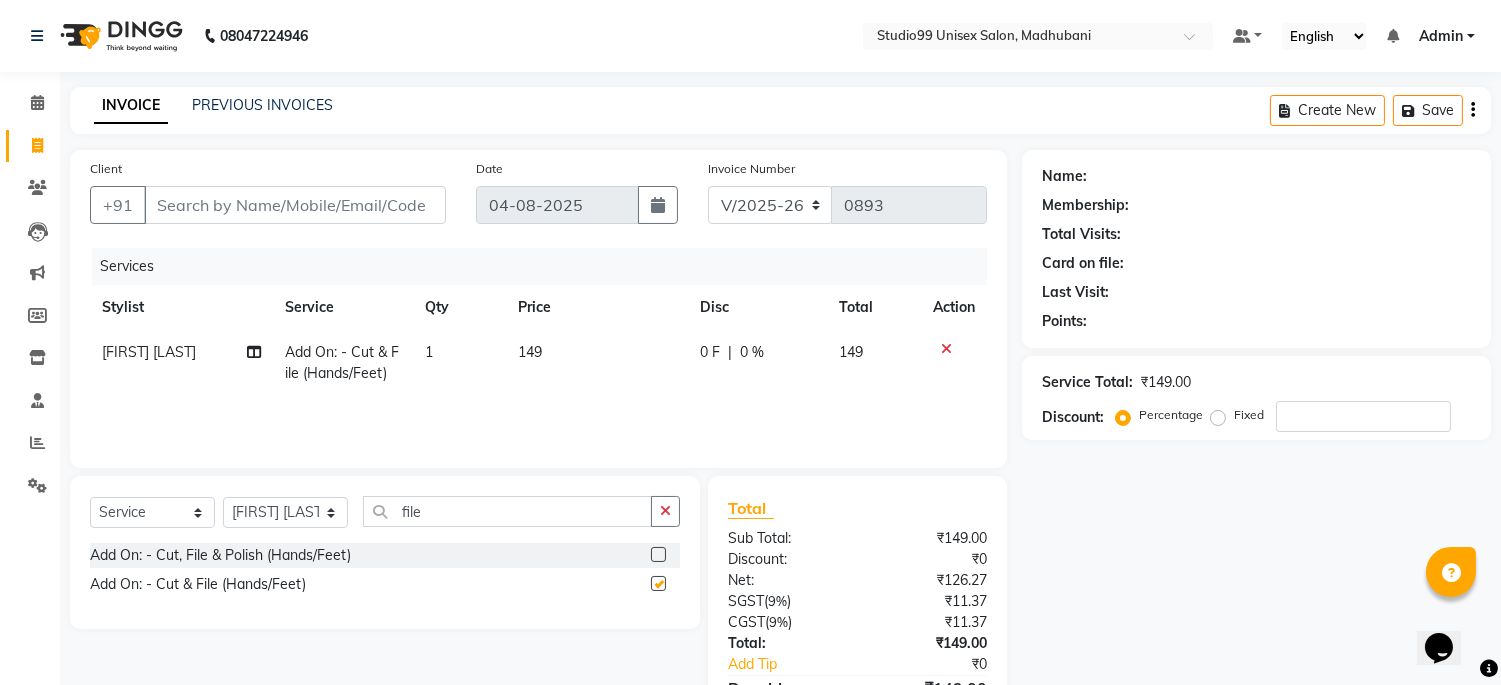 checkbox on "false" 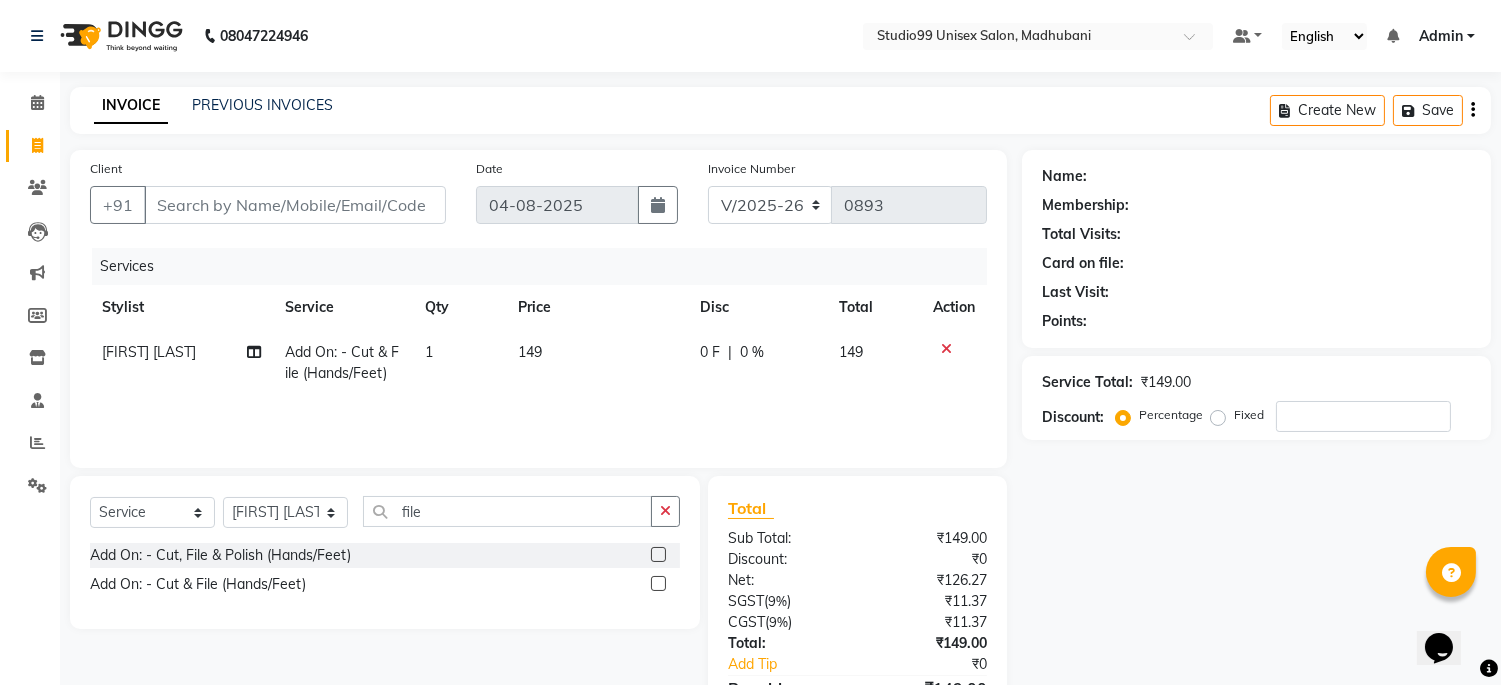 click 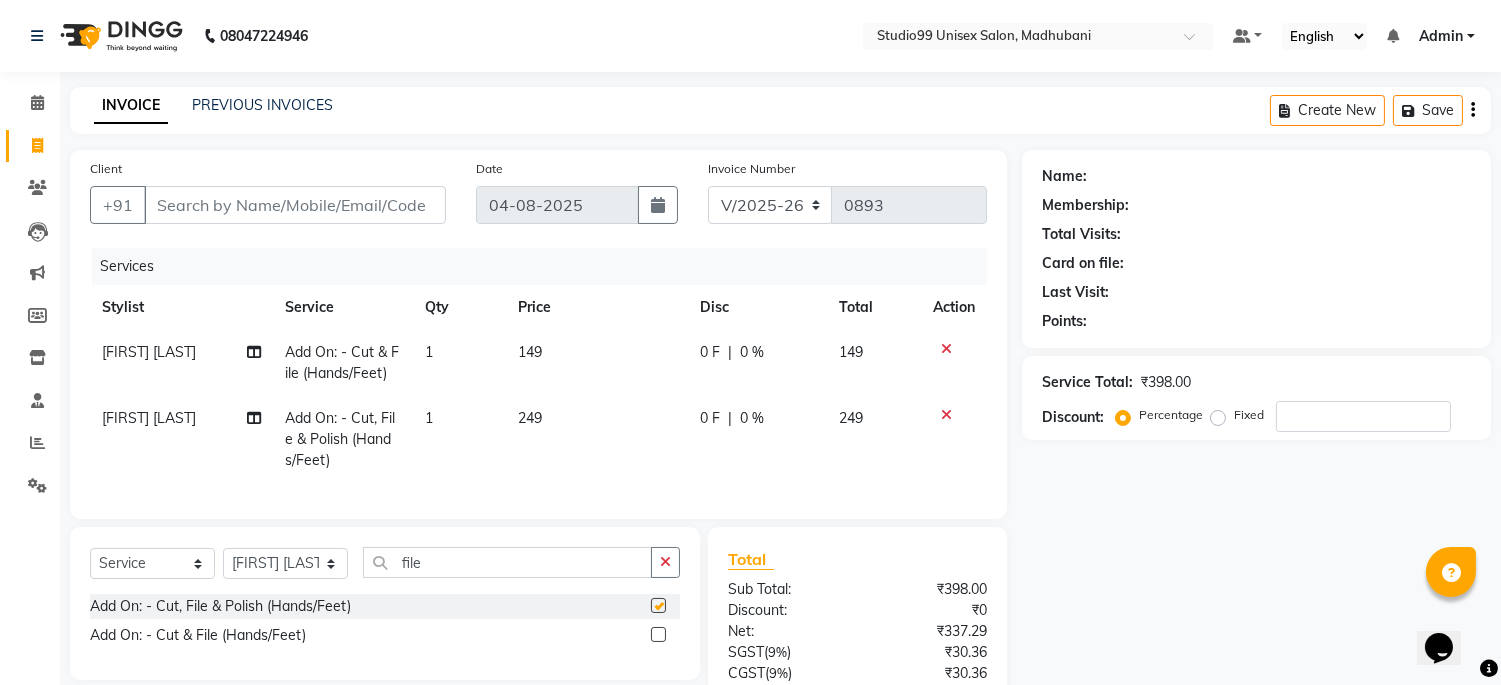 checkbox on "false" 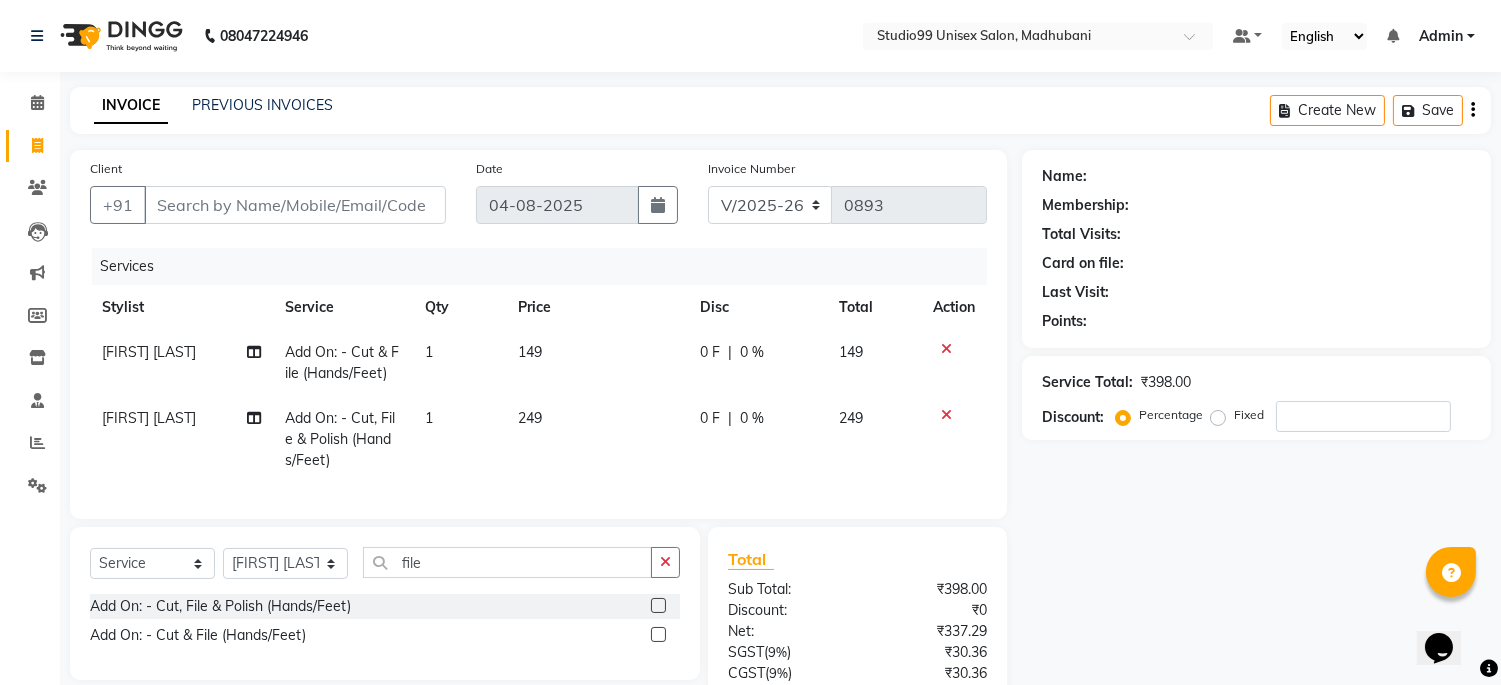 click 